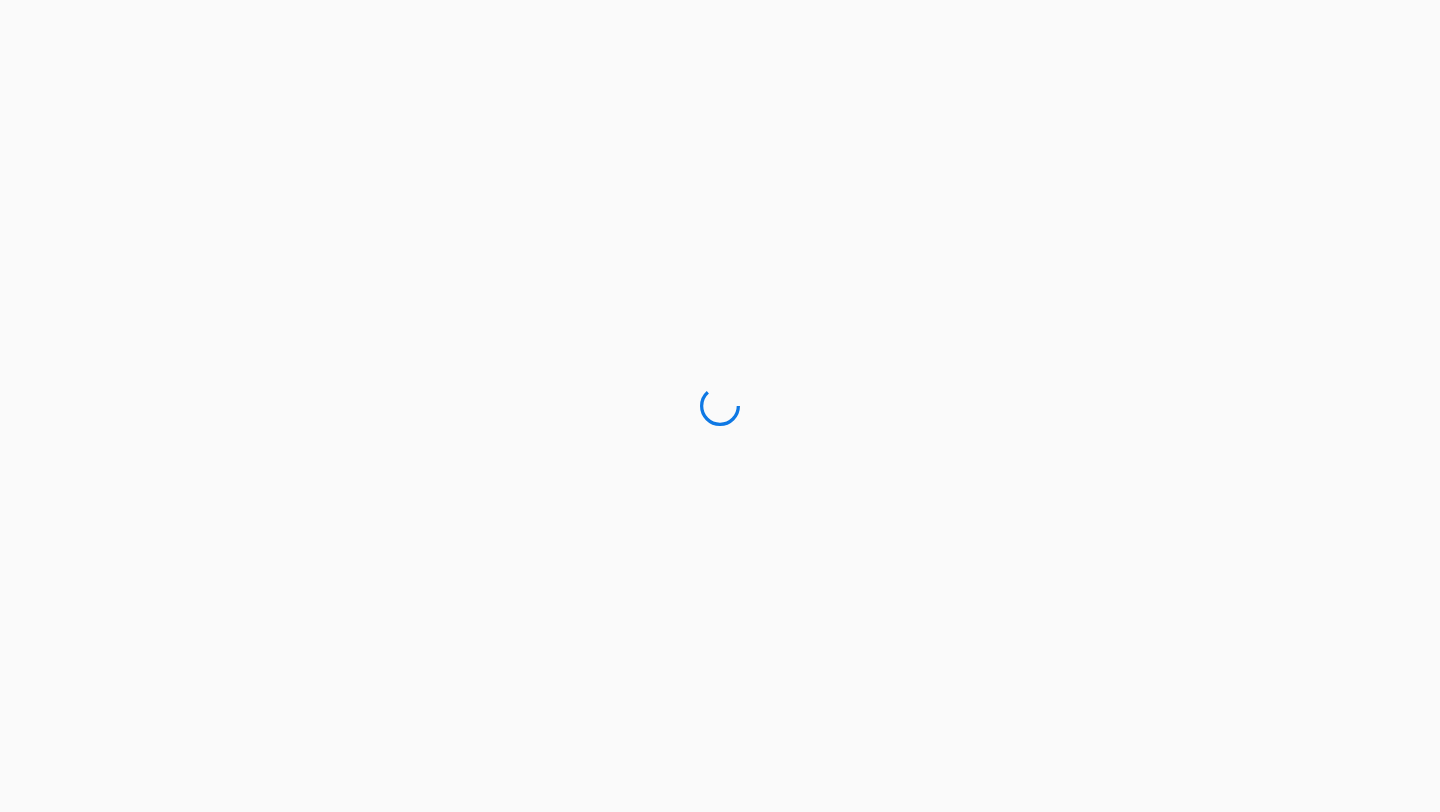 scroll, scrollTop: 0, scrollLeft: 0, axis: both 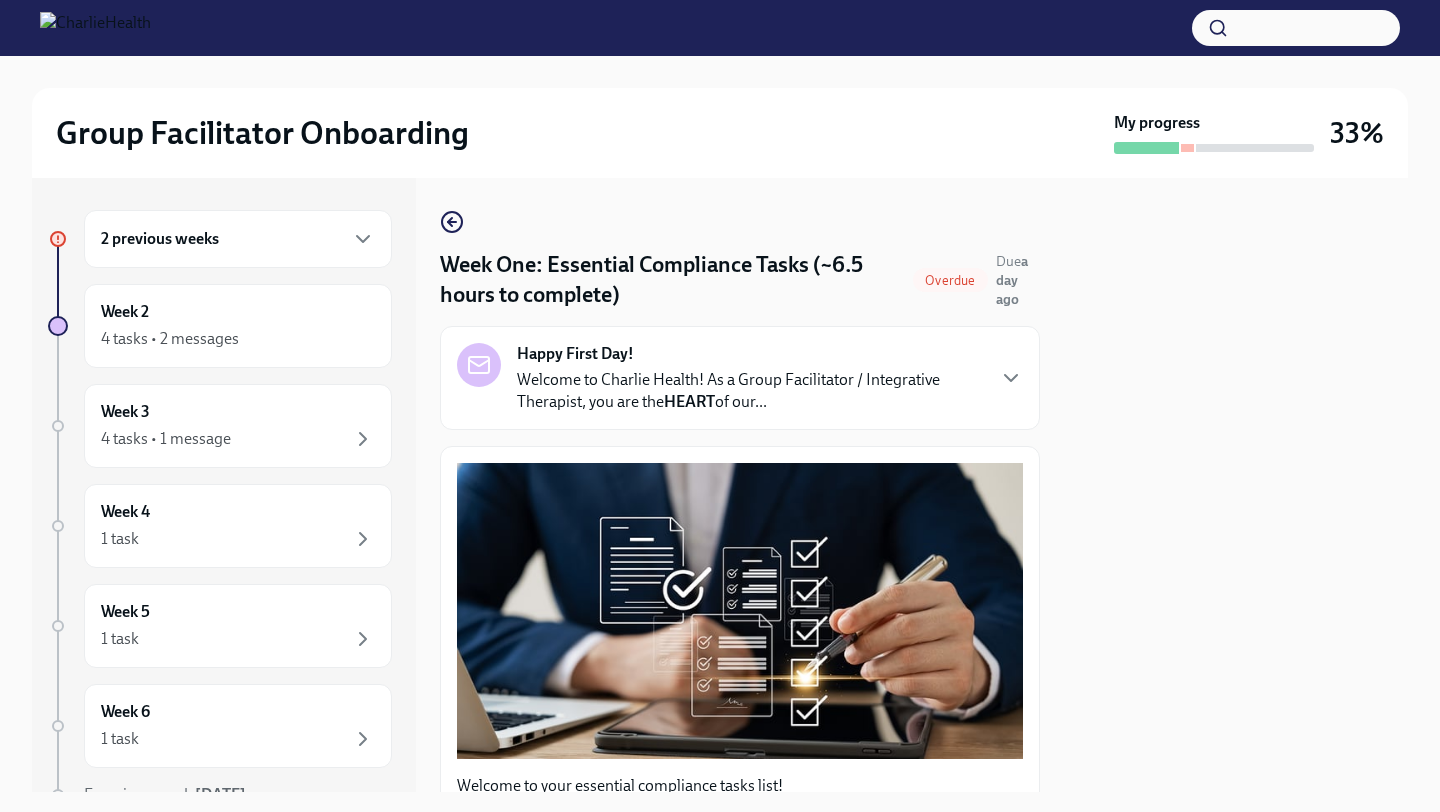 click on "Group Facilitator Onboarding My progress 33%" at bounding box center (720, 133) 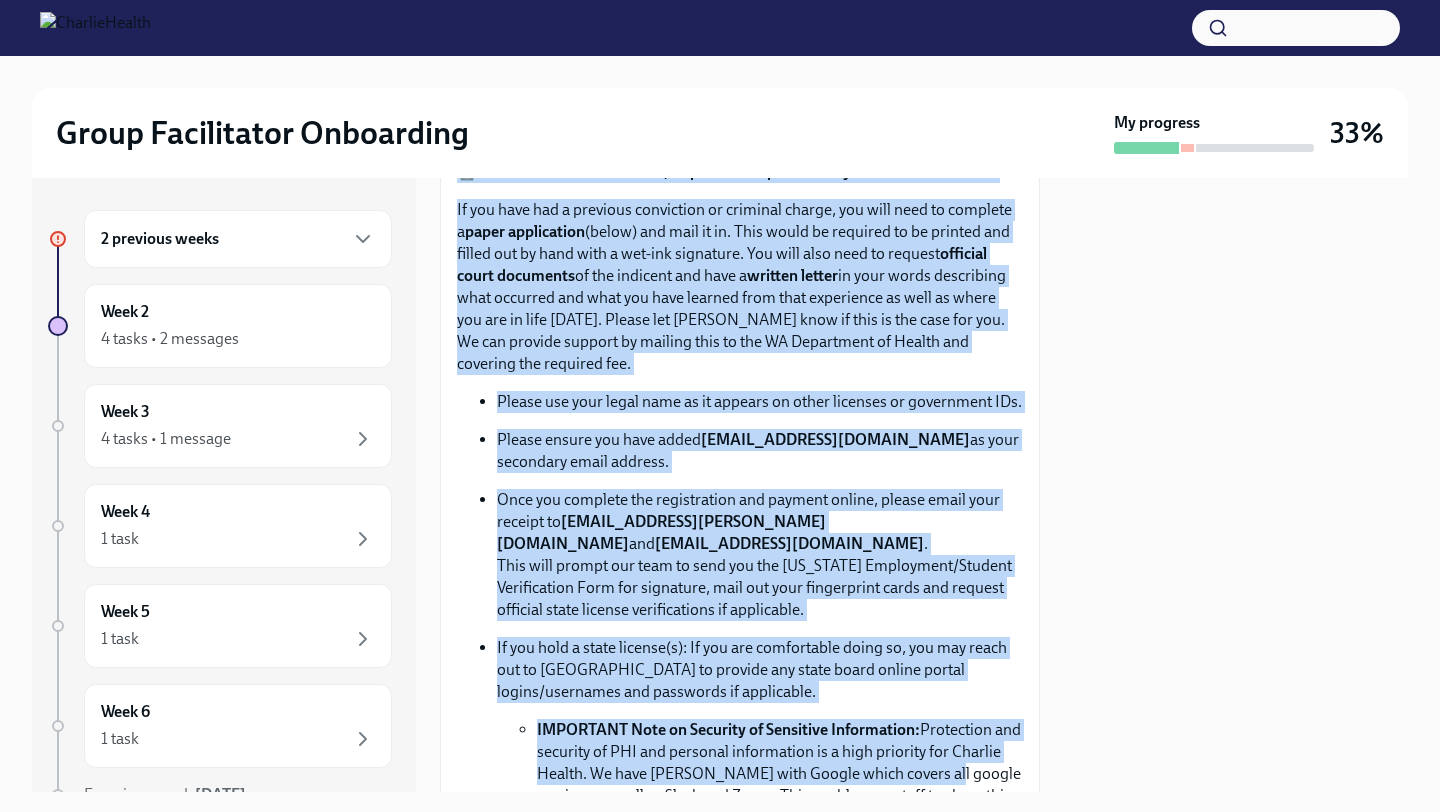 drag, startPoint x: 1042, startPoint y: 712, endPoint x: 1002, endPoint y: 800, distance: 96.66437 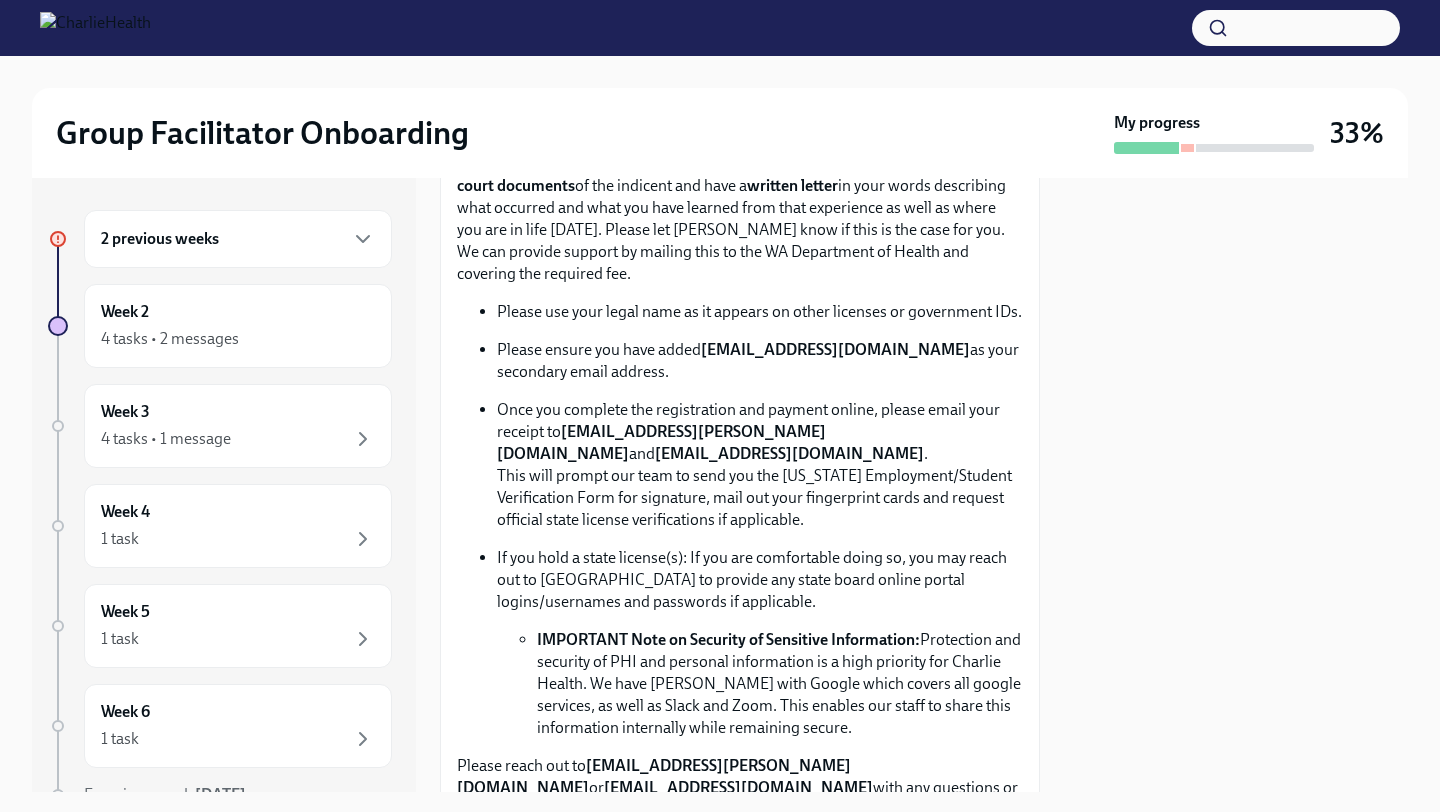 click at bounding box center [1236, 485] 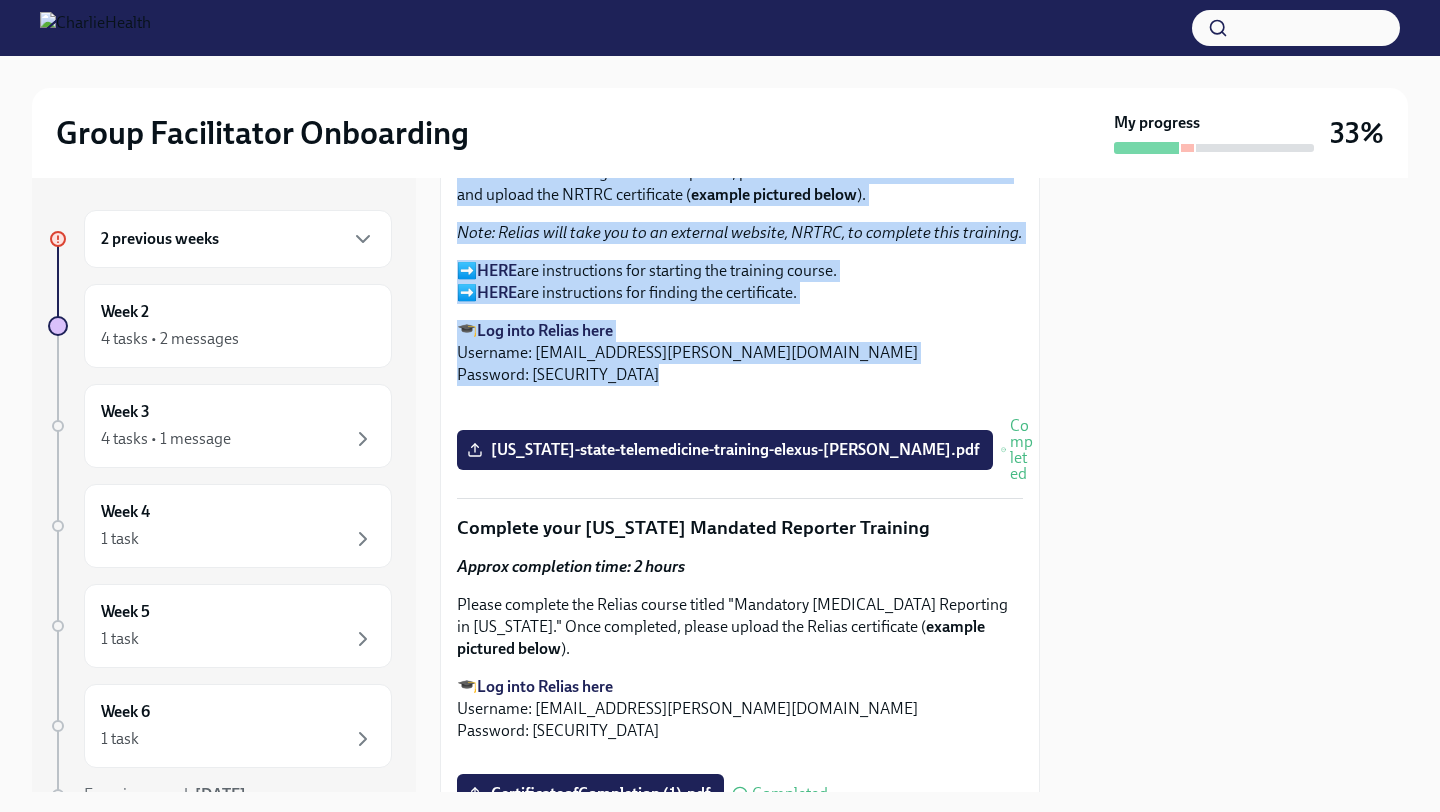 drag, startPoint x: 907, startPoint y: 620, endPoint x: 912, endPoint y: 811, distance: 191.06543 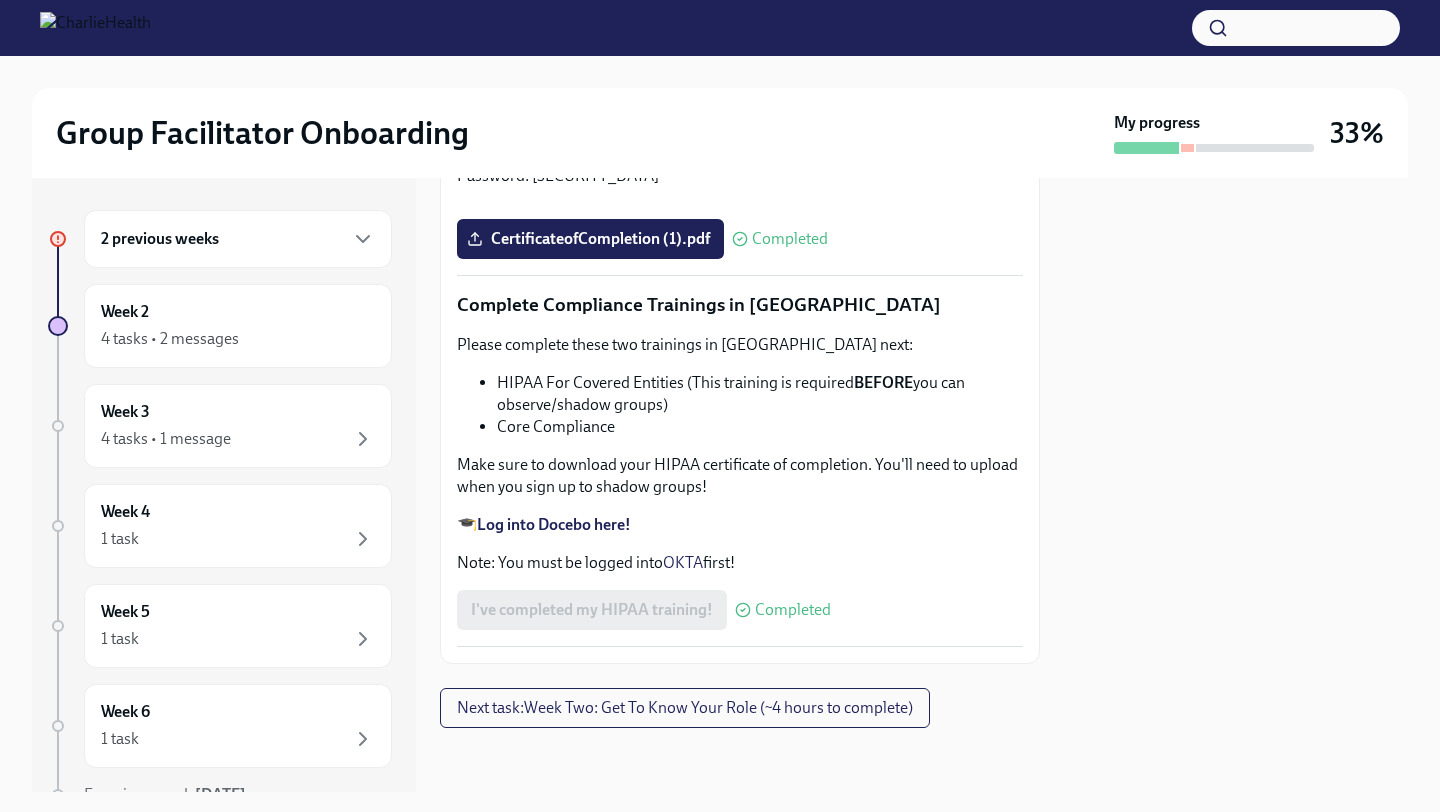 scroll, scrollTop: 4707, scrollLeft: 0, axis: vertical 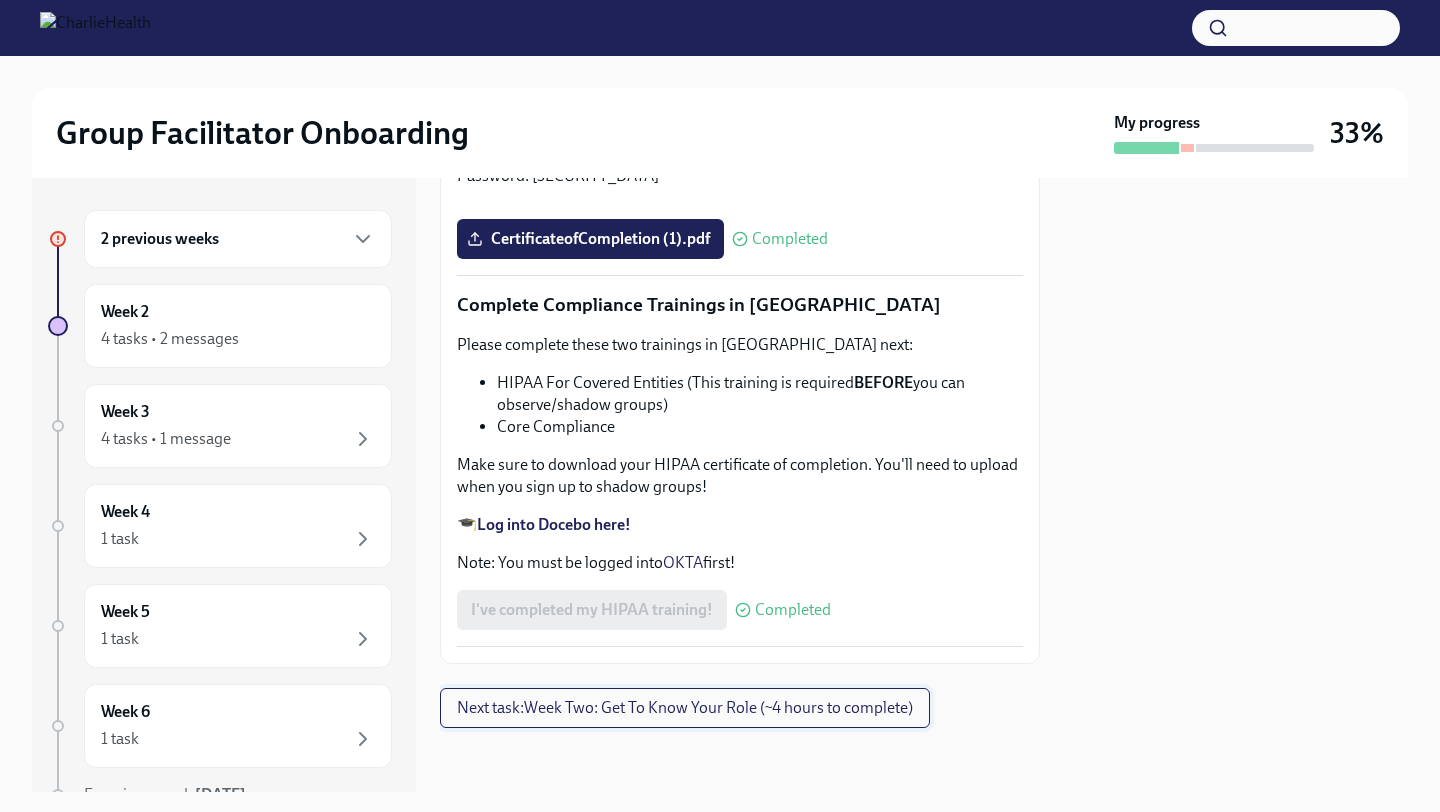 click on "Next task :  Week Two: Get To Know Your Role (~4 hours to complete)" at bounding box center [685, 708] 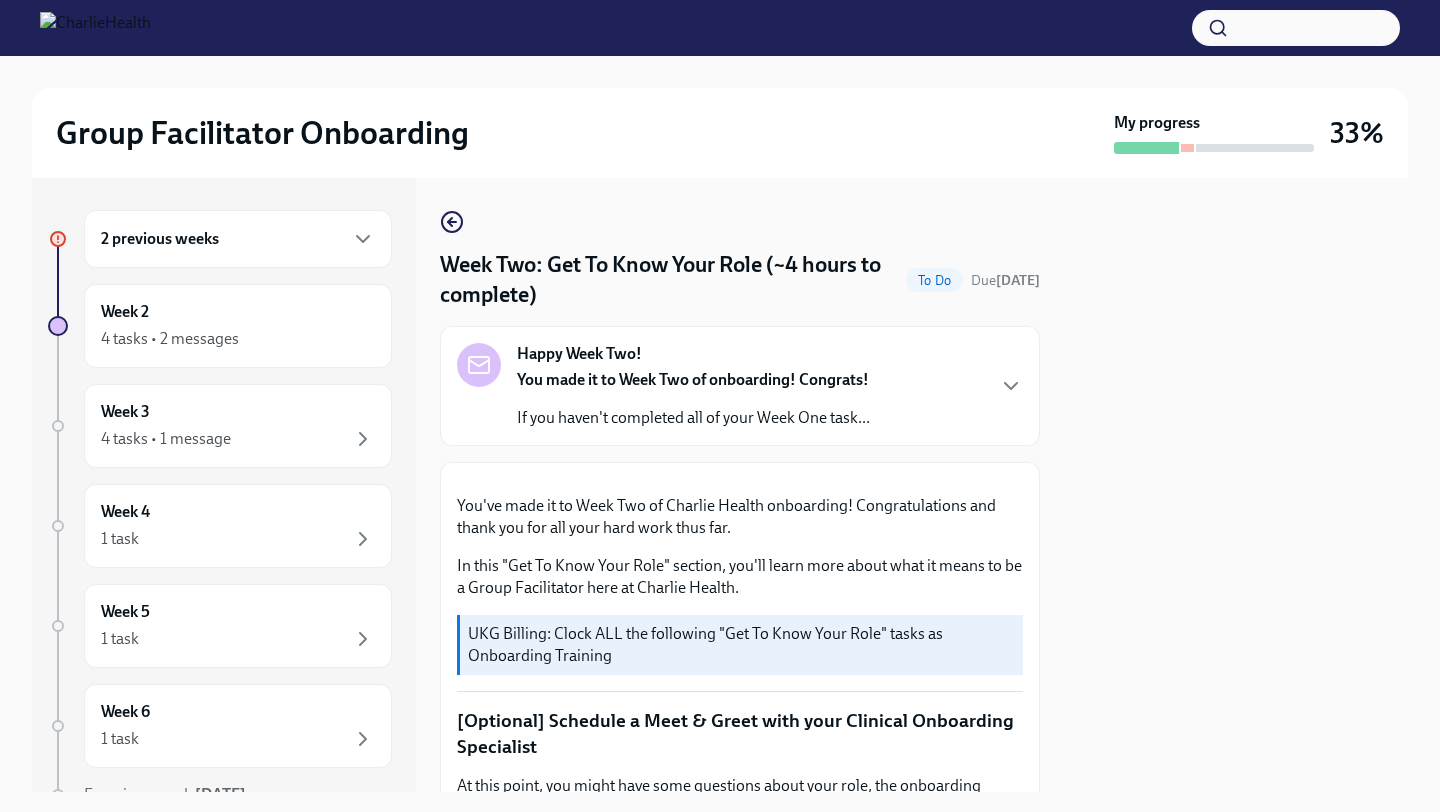 click on "Week Two: Get To Know Your Role (~4 hours to complete) To Do Due  in 5 days Happy Week Two! You made it to Week Two of onboarding! Congrats!
If you haven't completed all of your Week One task... You've made it to Week Two of Charlie Health onboarding! Congratulations and thank you for all your hard work thus far.
In this "Get To Know Your Role" section, you'll learn more about what it means to be a Group Facilitator here at Charlie Health. UKG Billing: Clock ALL the following "Get To Know Your Role" tasks as Onboarding Training [Optional] Schedule a Meet & Greet with your Clinical Onboarding Specialist At this point, you might have some questions about your role, the onboarding process, or are just feeling the need to connect with someone in-person!
Feel free to schedule an optional Meet & Greet with your Clinical Onboarding Specialist, Maggie Greenawalt, via their Calendly: https://calendly.com/maggiegreenawalt Complete Docebo Courses
How To Be A Successful Group Facilitator
🎓
OKTA" at bounding box center (740, 1199) 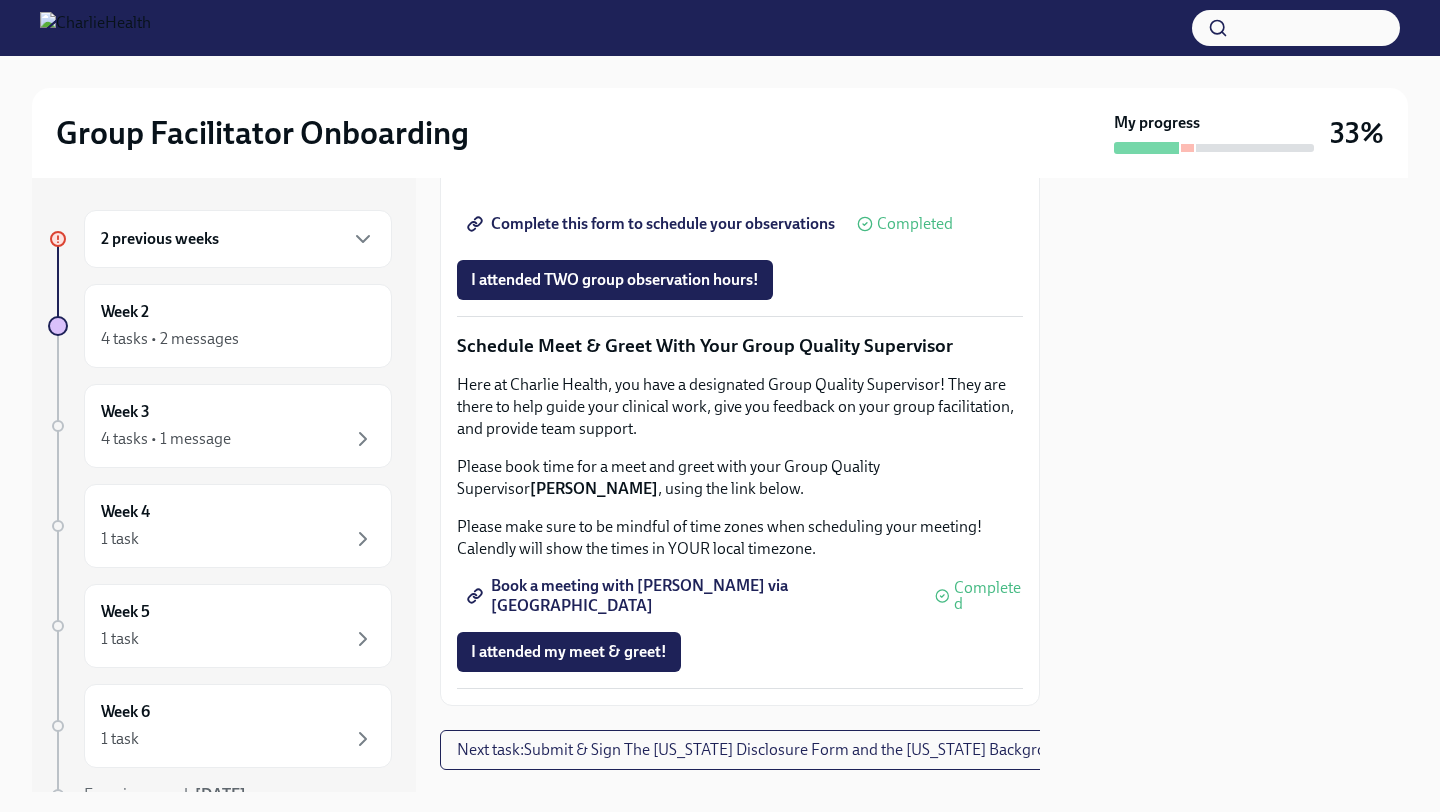 scroll, scrollTop: 1513, scrollLeft: 0, axis: vertical 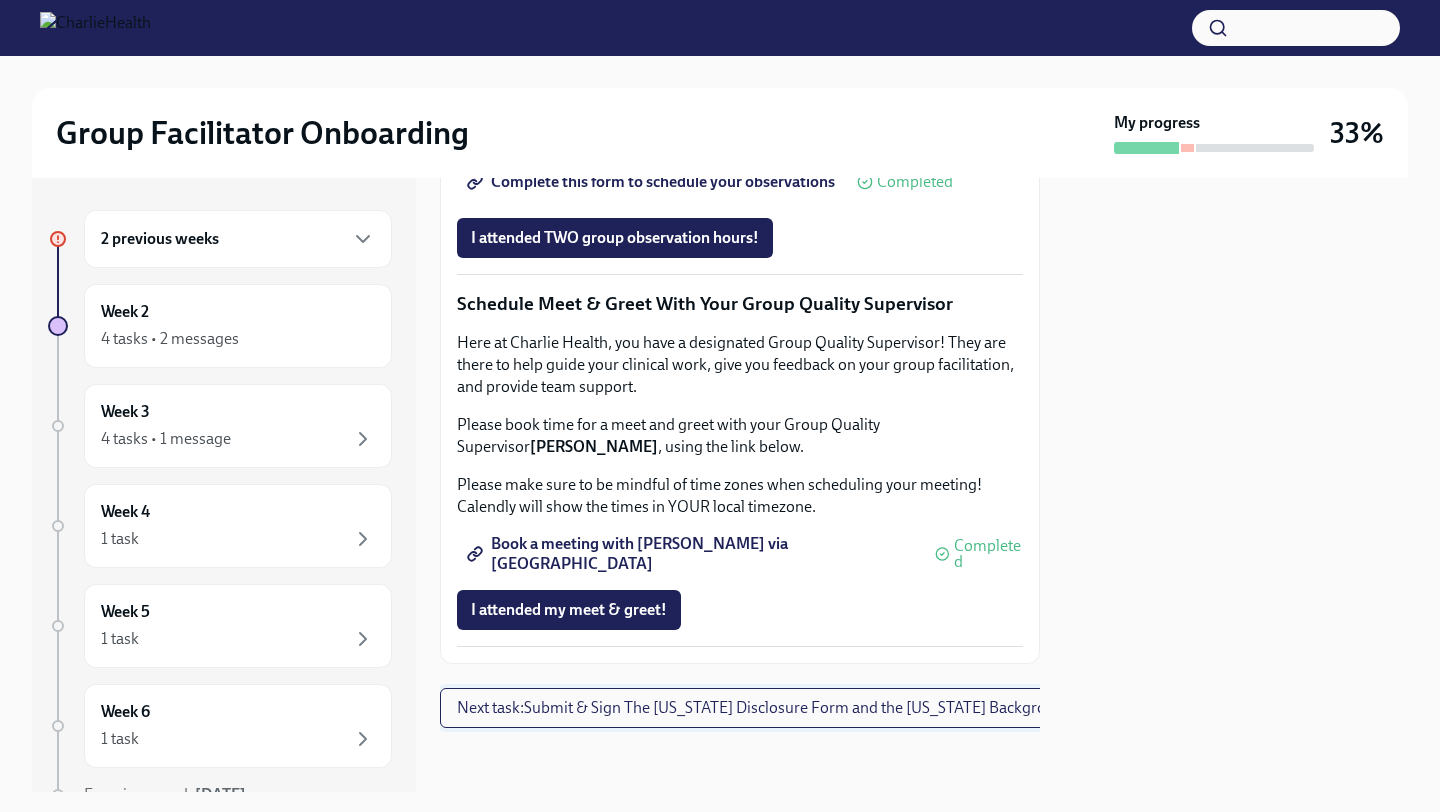 click on "Next task :  Submit & Sign The Utah Disclosure Form and the Louisiana Background Check" at bounding box center (787, 708) 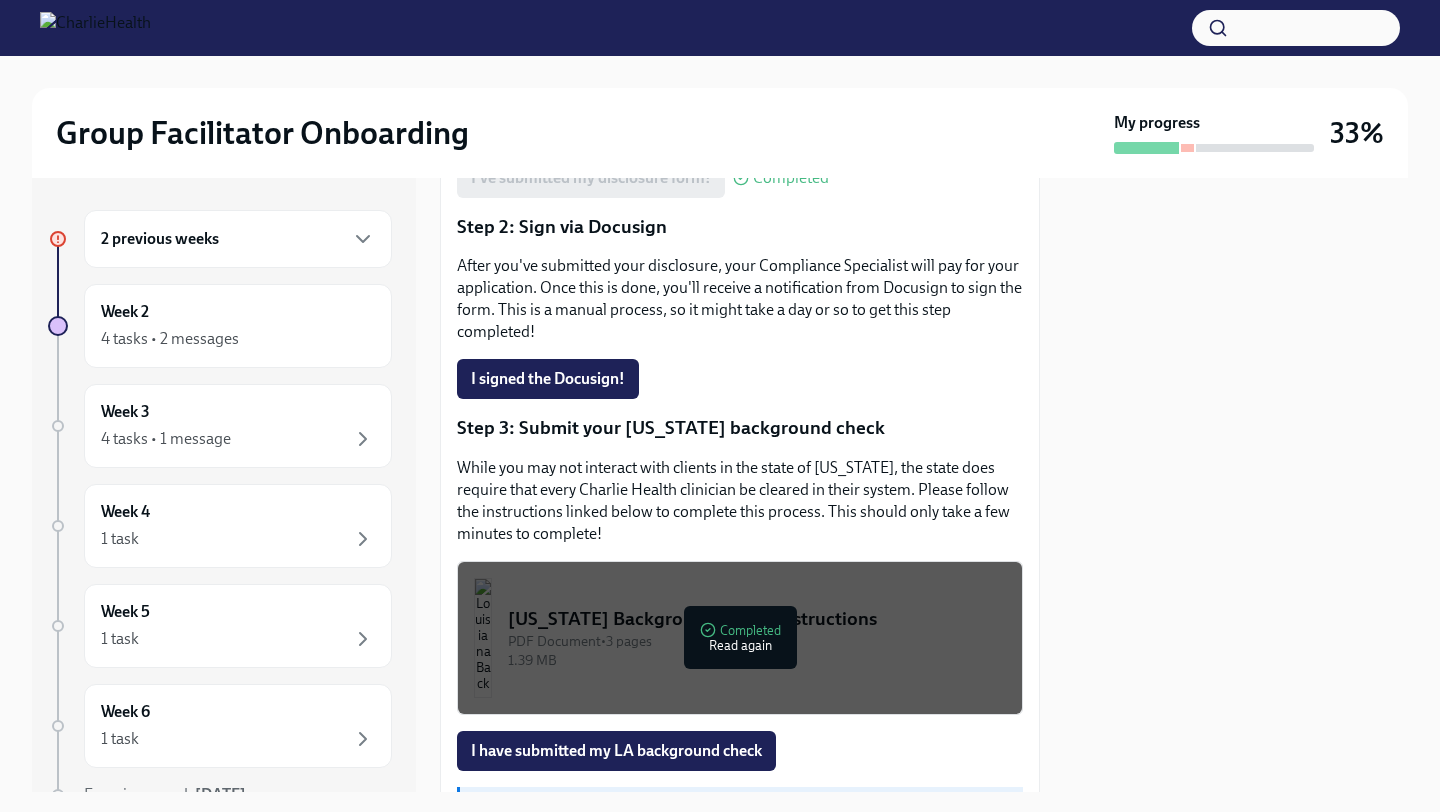 scroll, scrollTop: 400, scrollLeft: 0, axis: vertical 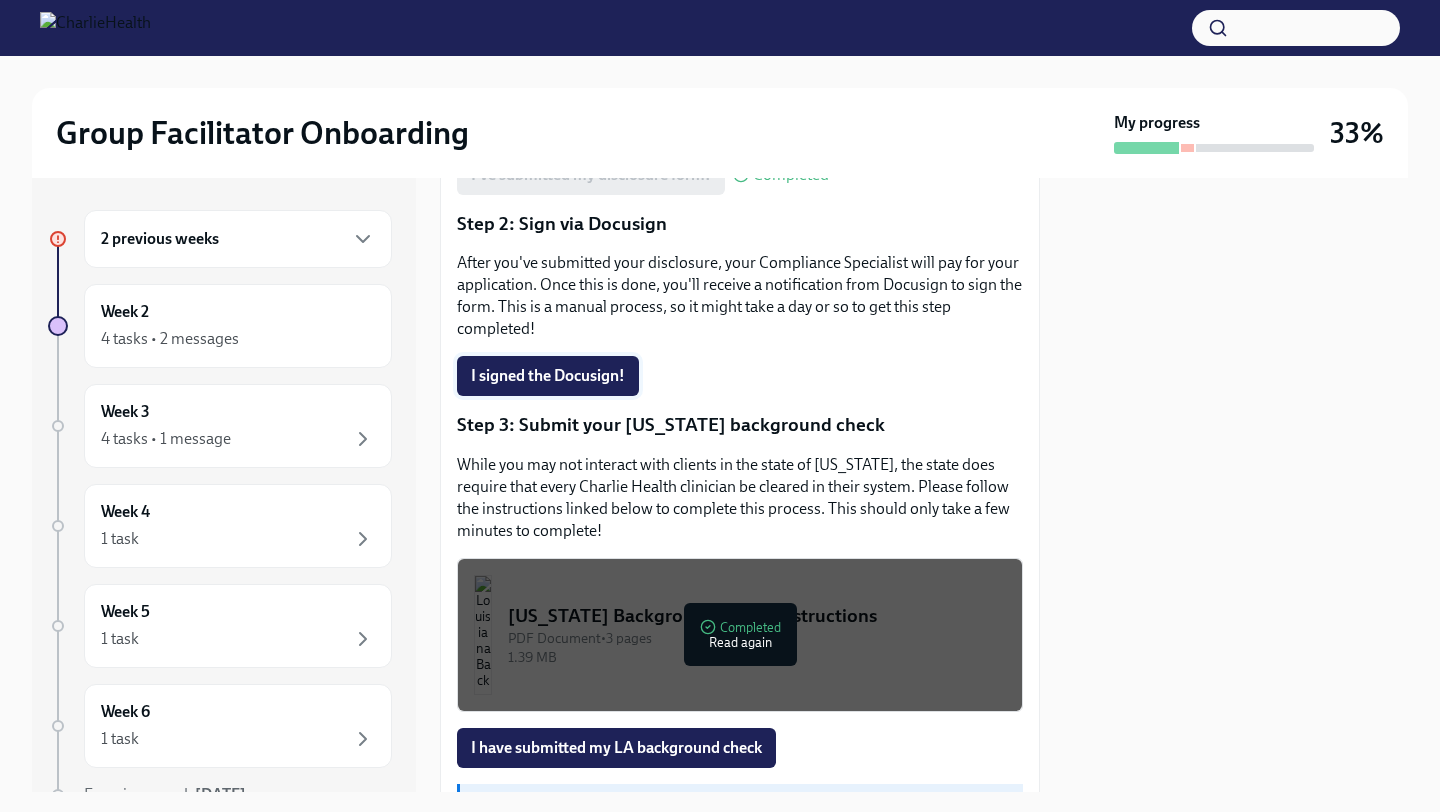 click on "I signed the Docusign!" at bounding box center (548, 376) 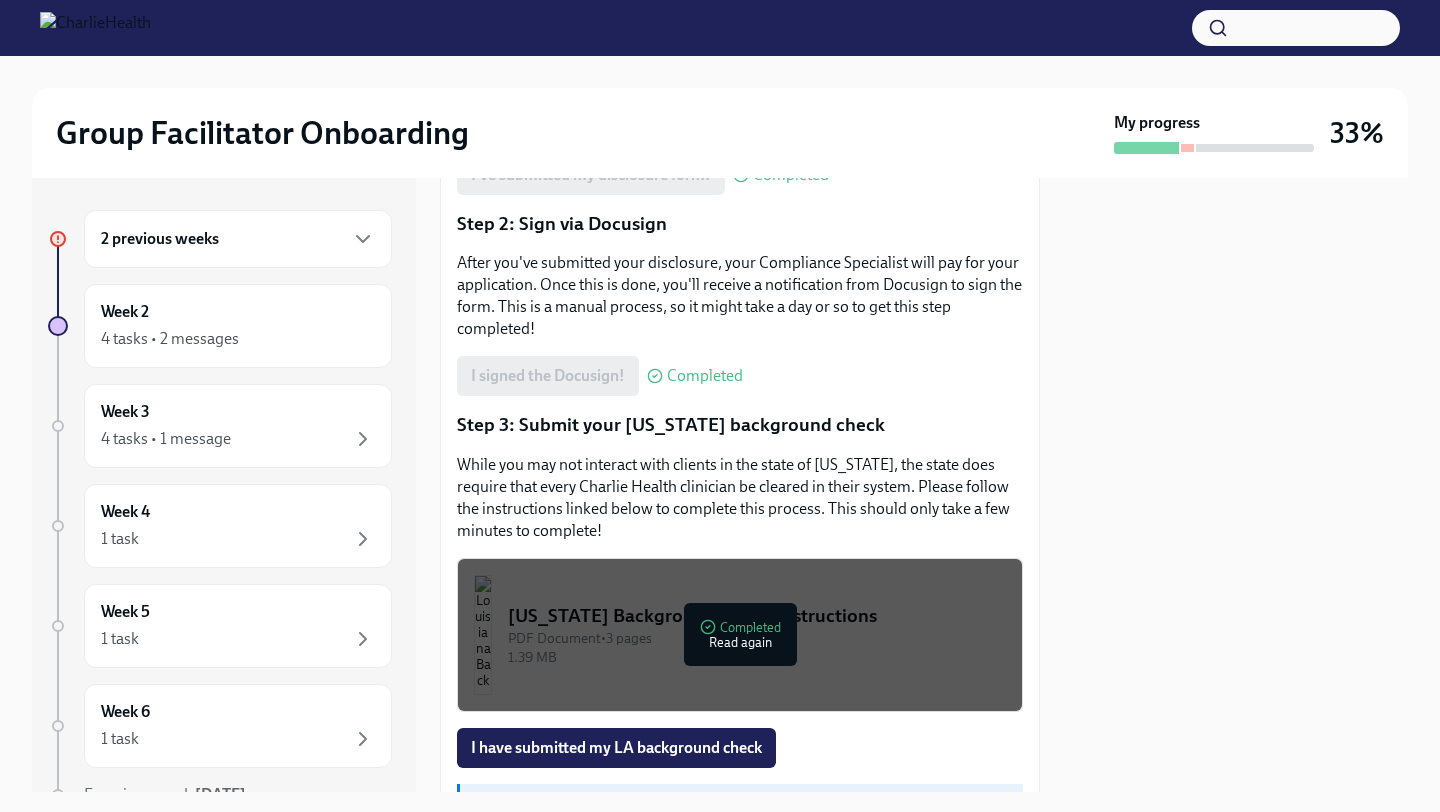click on "1.39 MB" at bounding box center (757, 657) 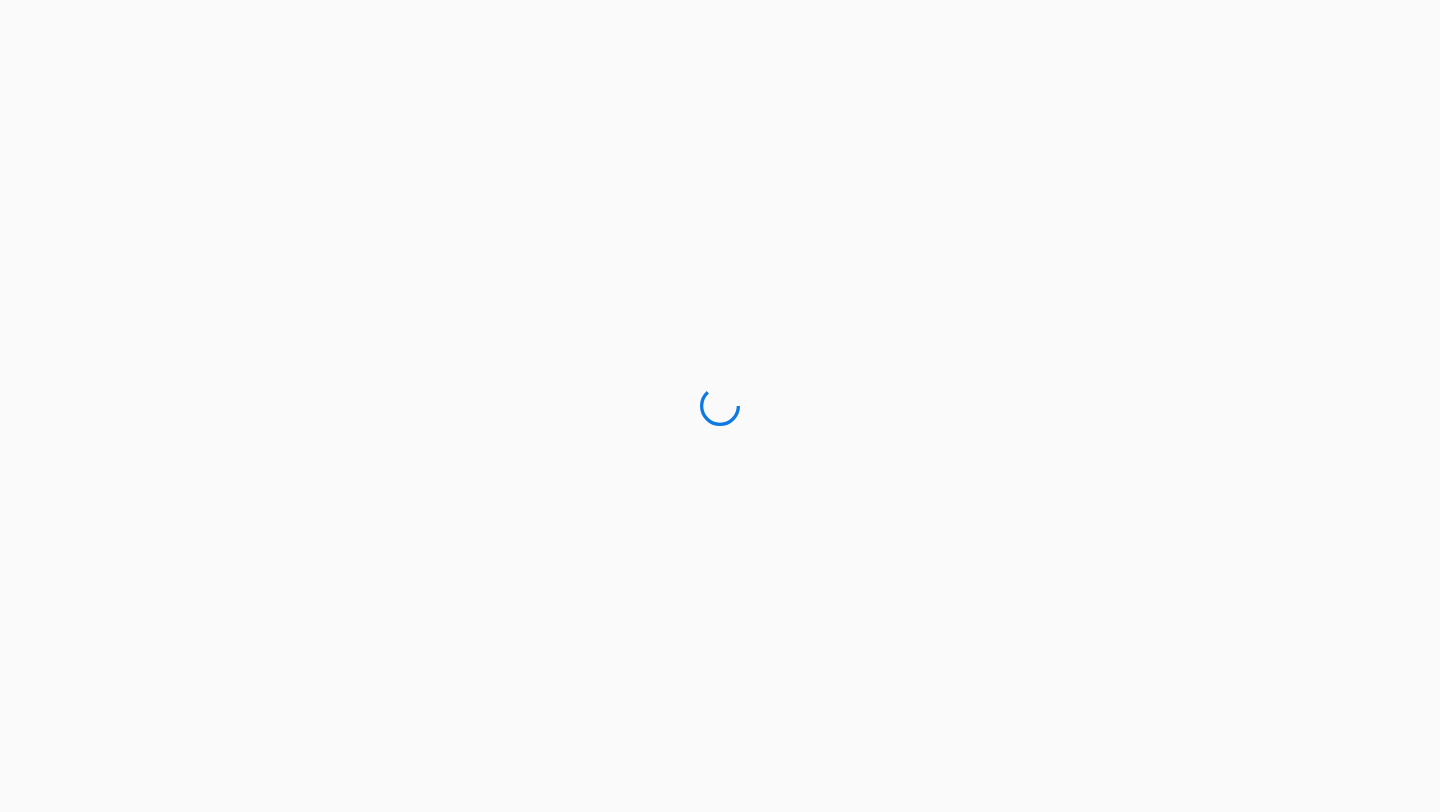 scroll, scrollTop: 0, scrollLeft: 0, axis: both 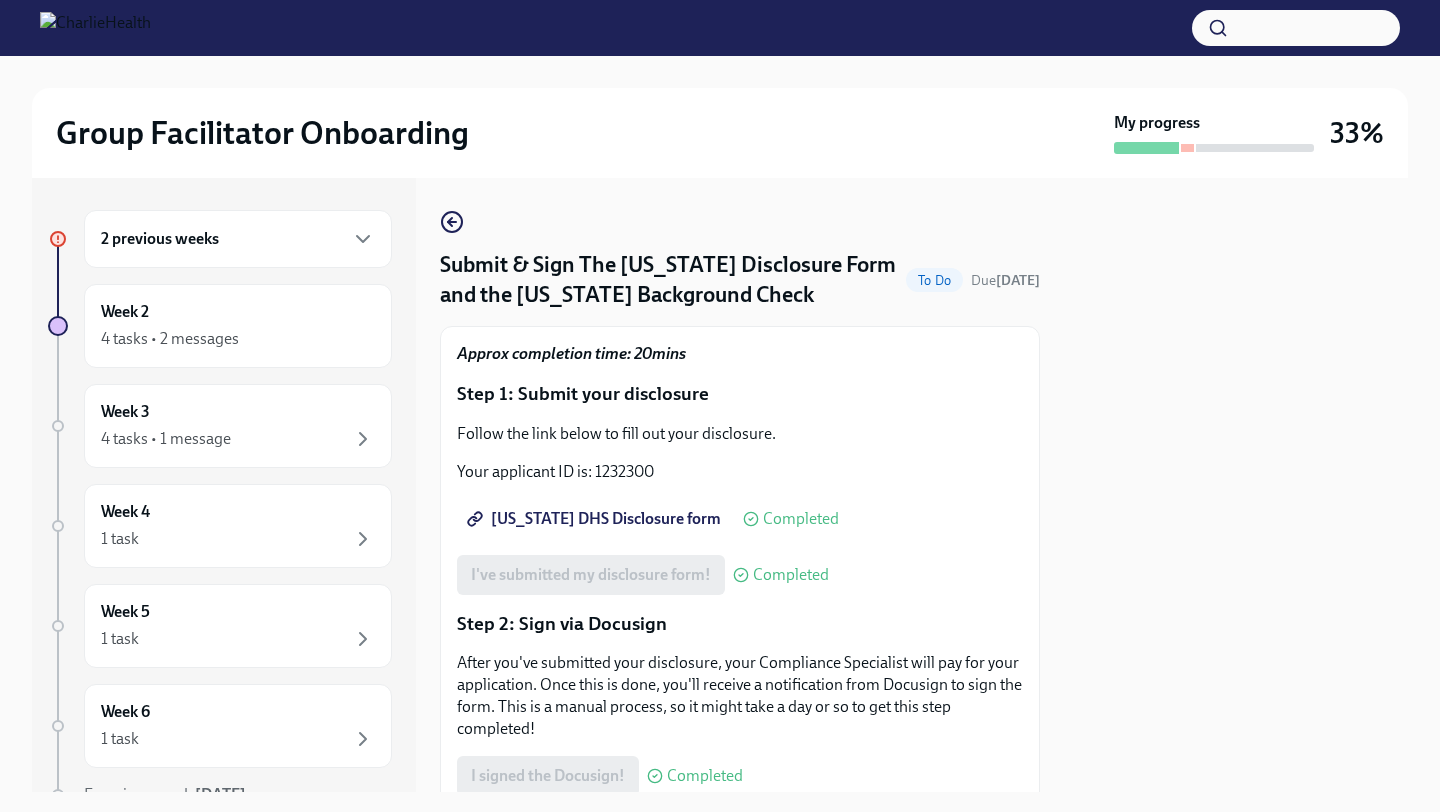 click on "Group Facilitator Onboarding My progress 33%" at bounding box center [720, 133] 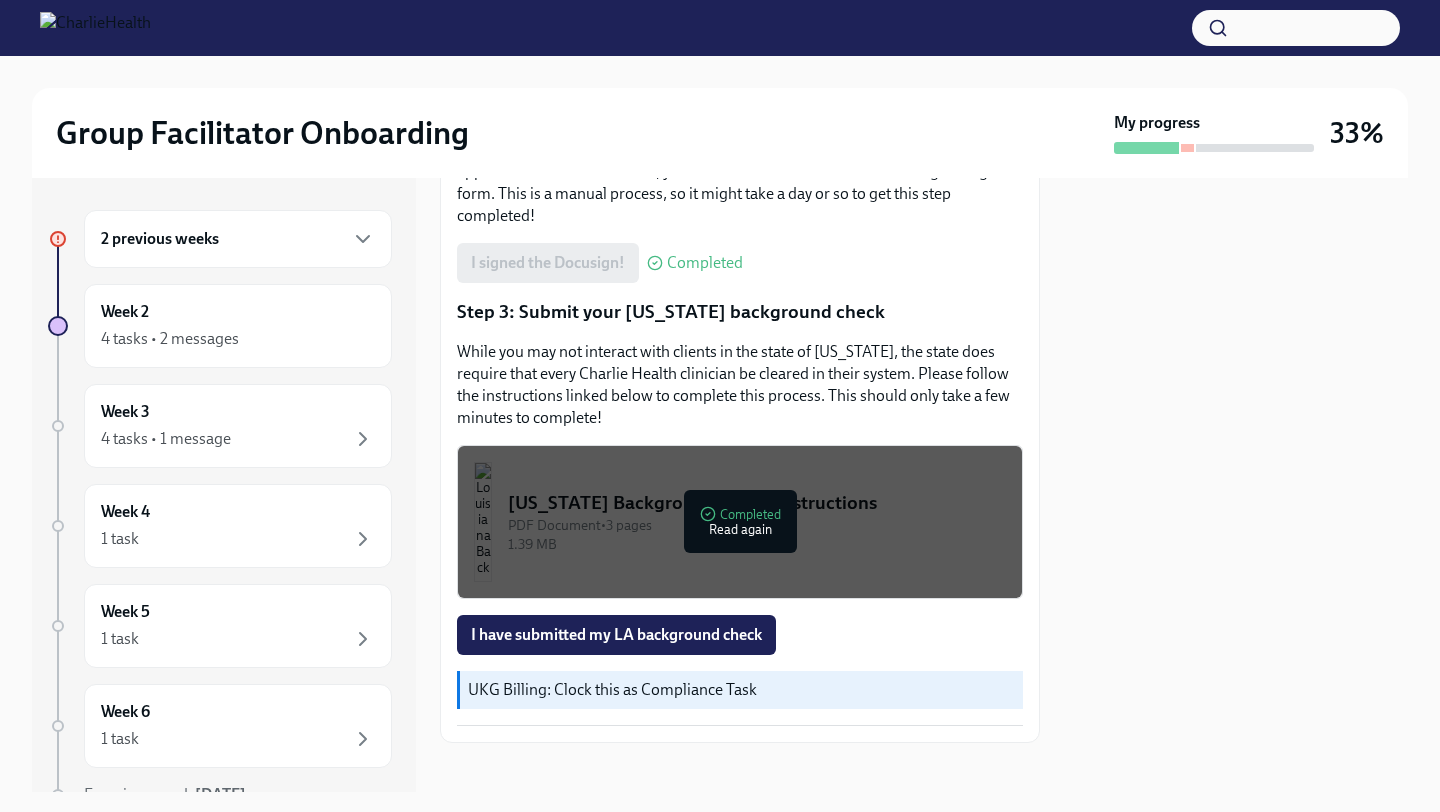 scroll, scrollTop: 528, scrollLeft: 0, axis: vertical 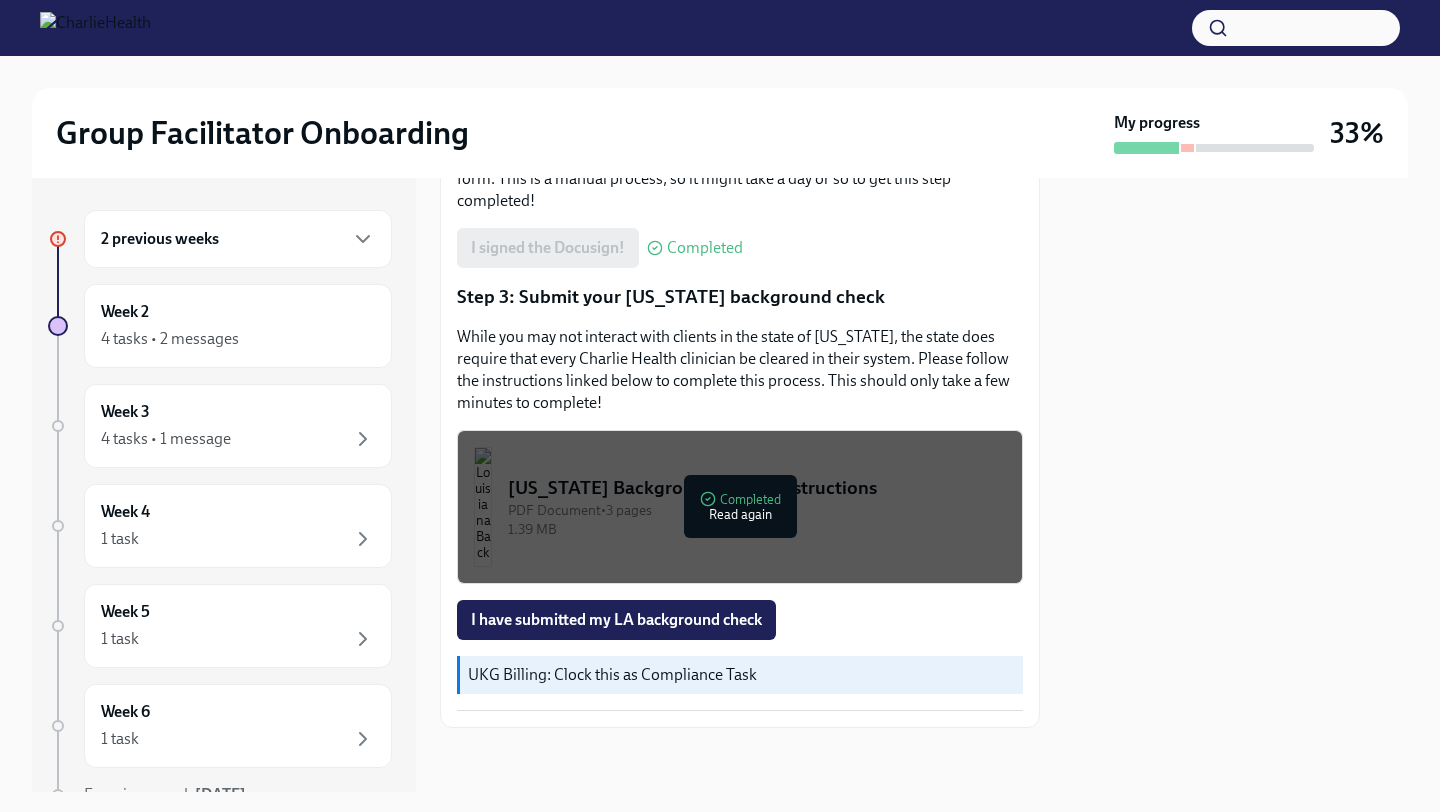 click on "[US_STATE] Background Check Instructions" at bounding box center [757, 488] 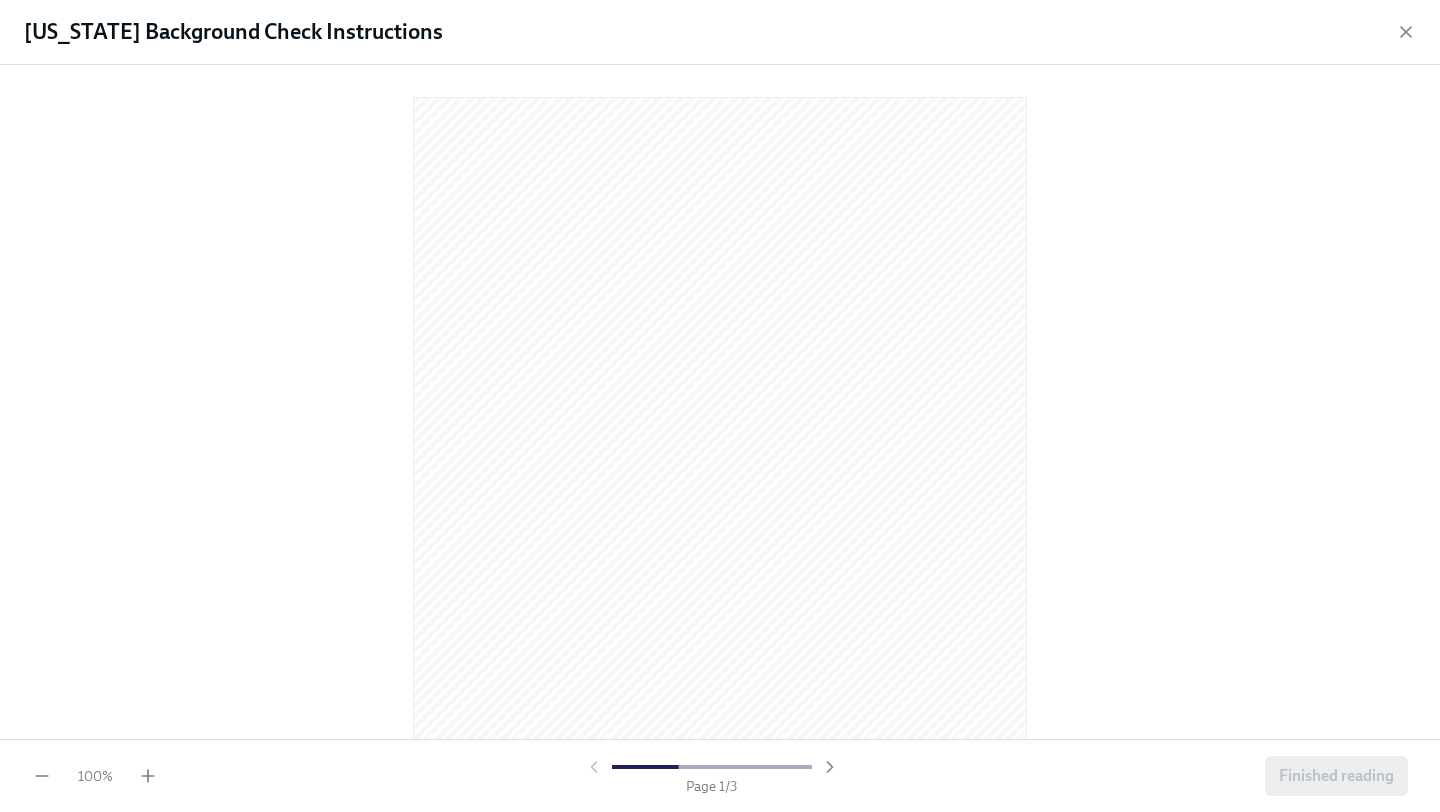 scroll, scrollTop: 40, scrollLeft: 0, axis: vertical 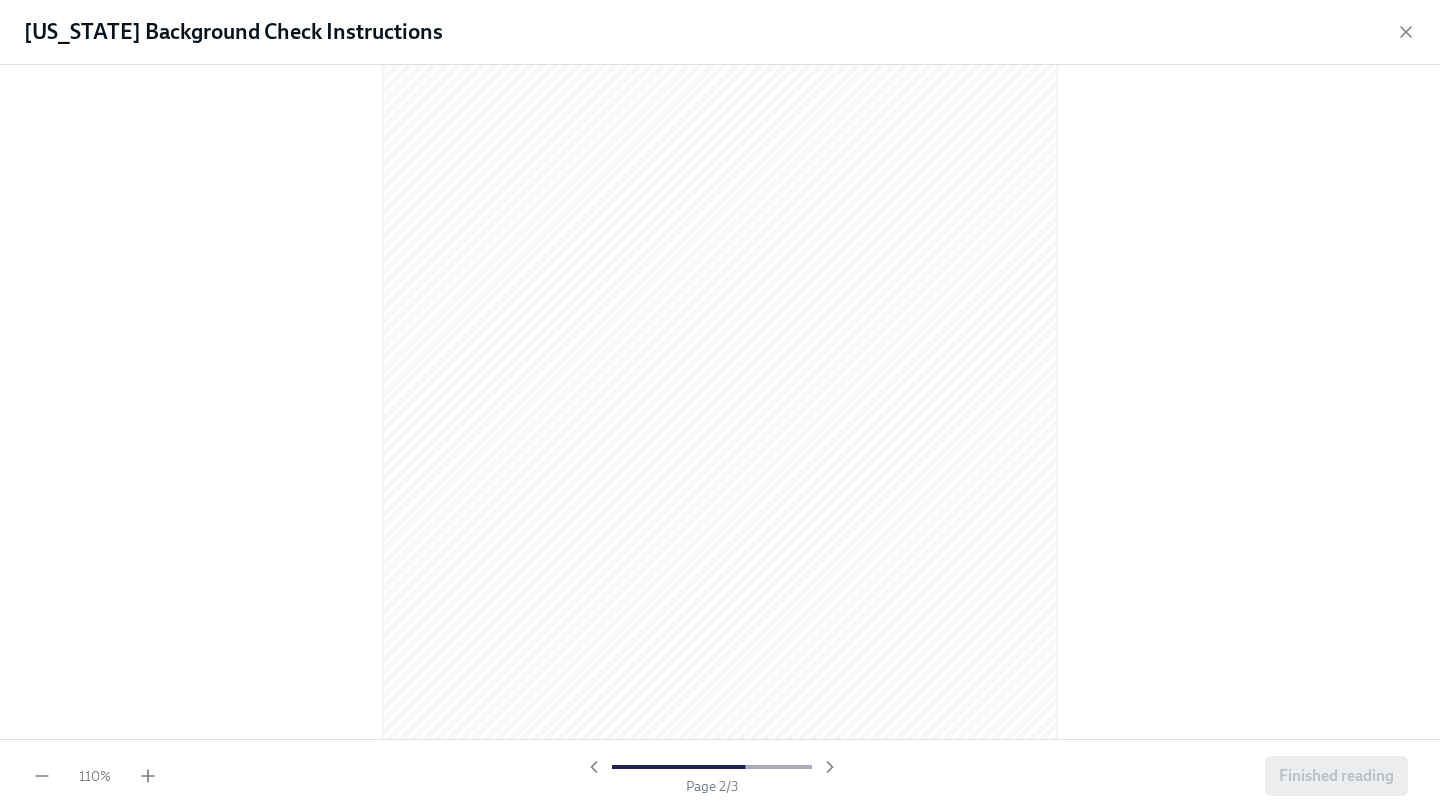 click at bounding box center (720, 402) 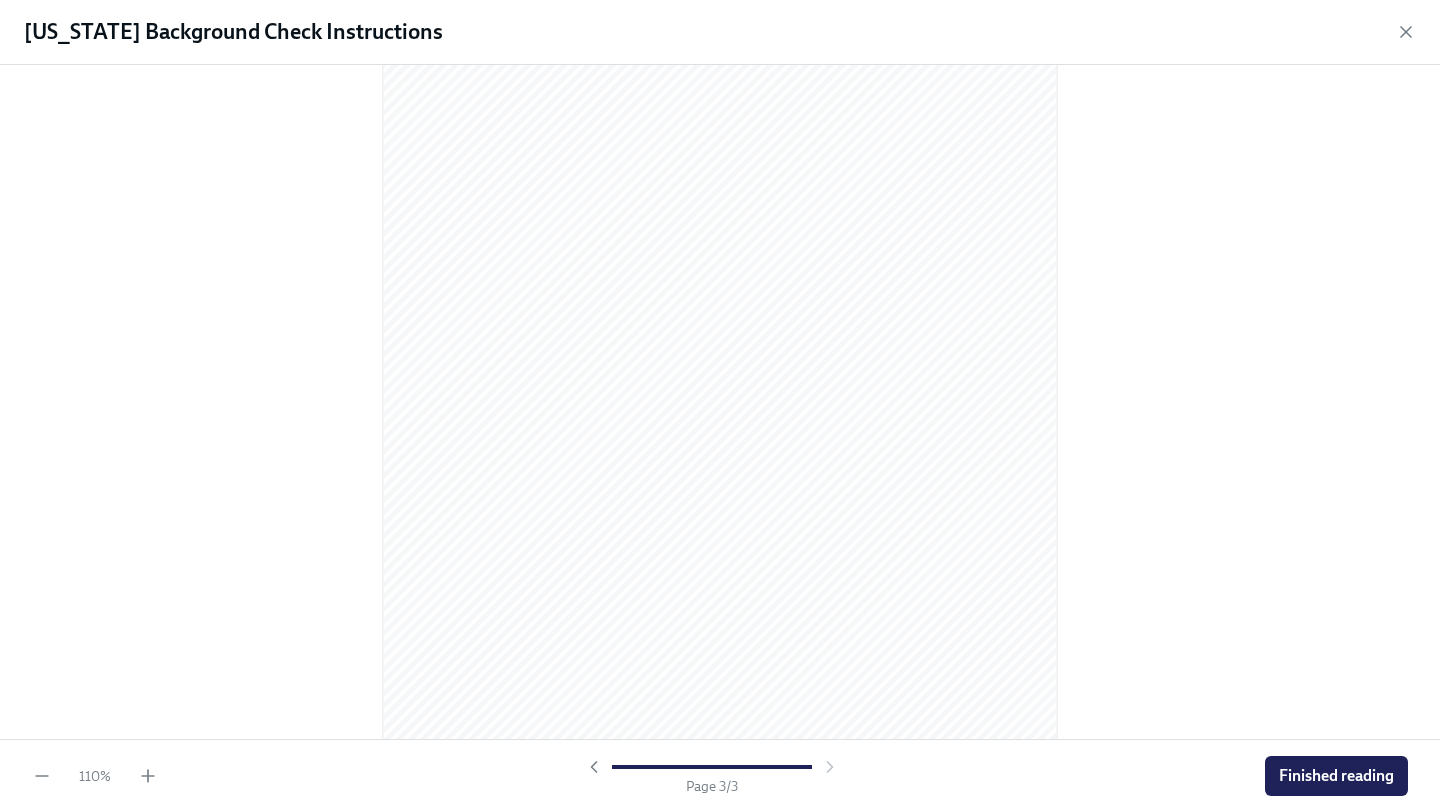 scroll, scrollTop: 1970, scrollLeft: 0, axis: vertical 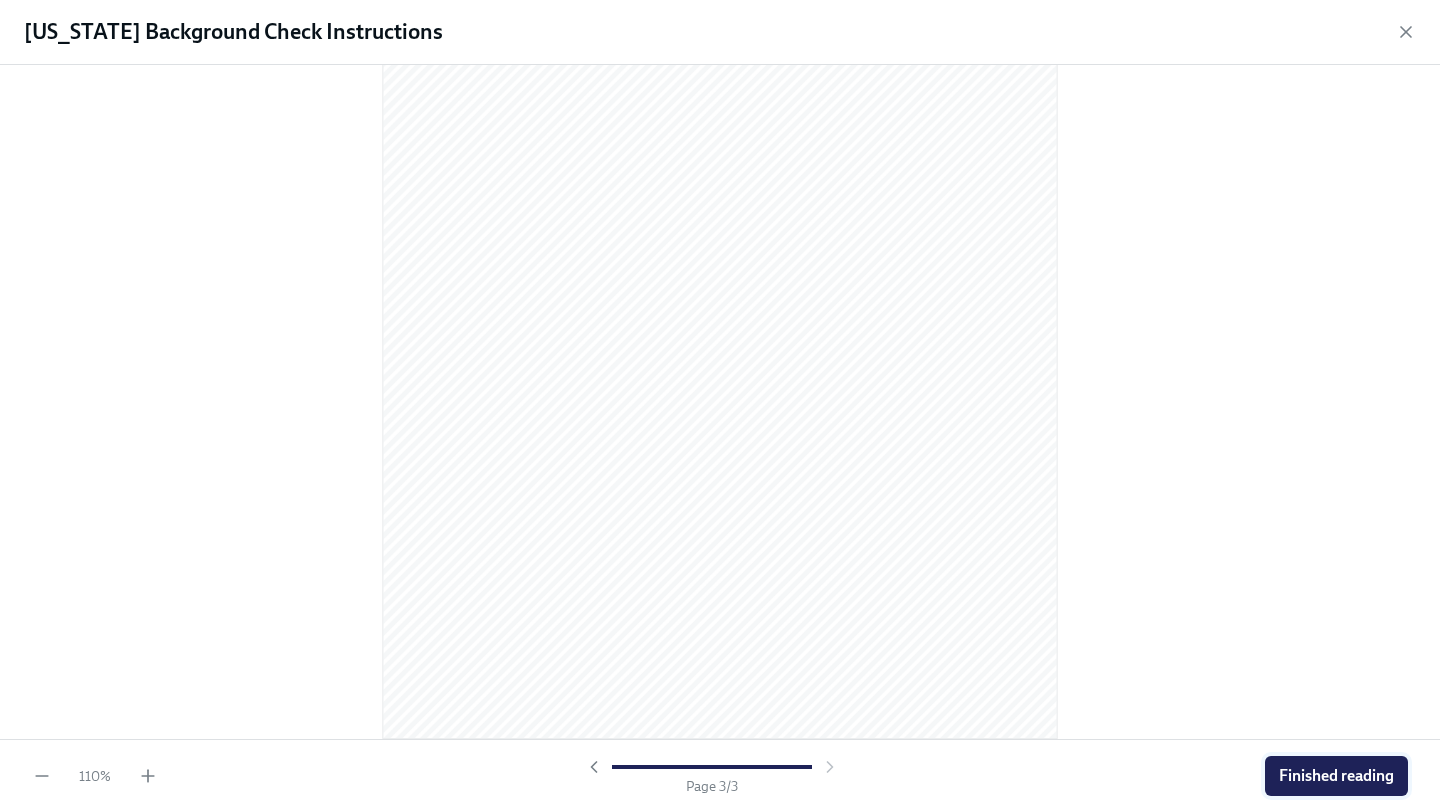 click on "Finished reading" at bounding box center [1336, 776] 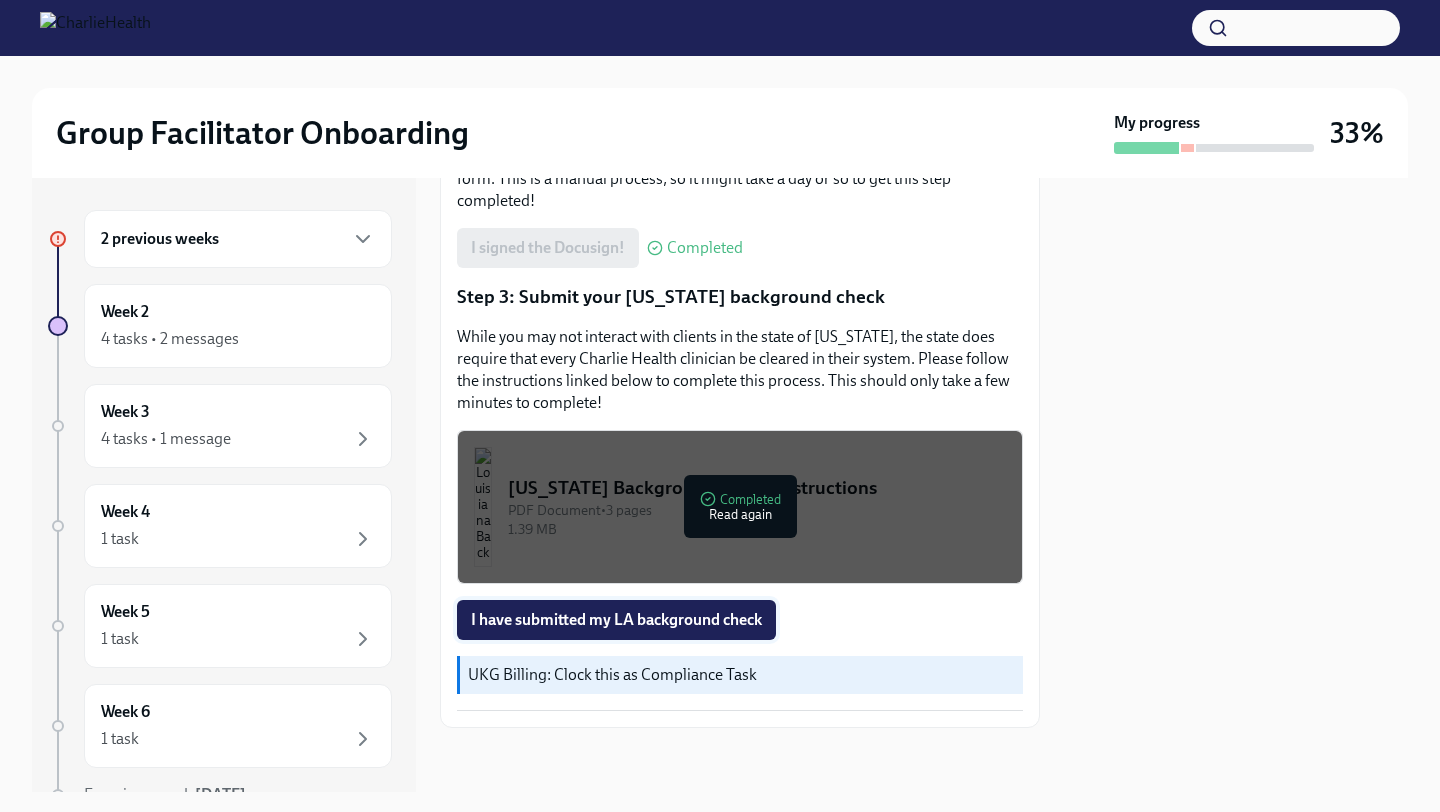 click on "I have submitted my LA background check" at bounding box center [616, 620] 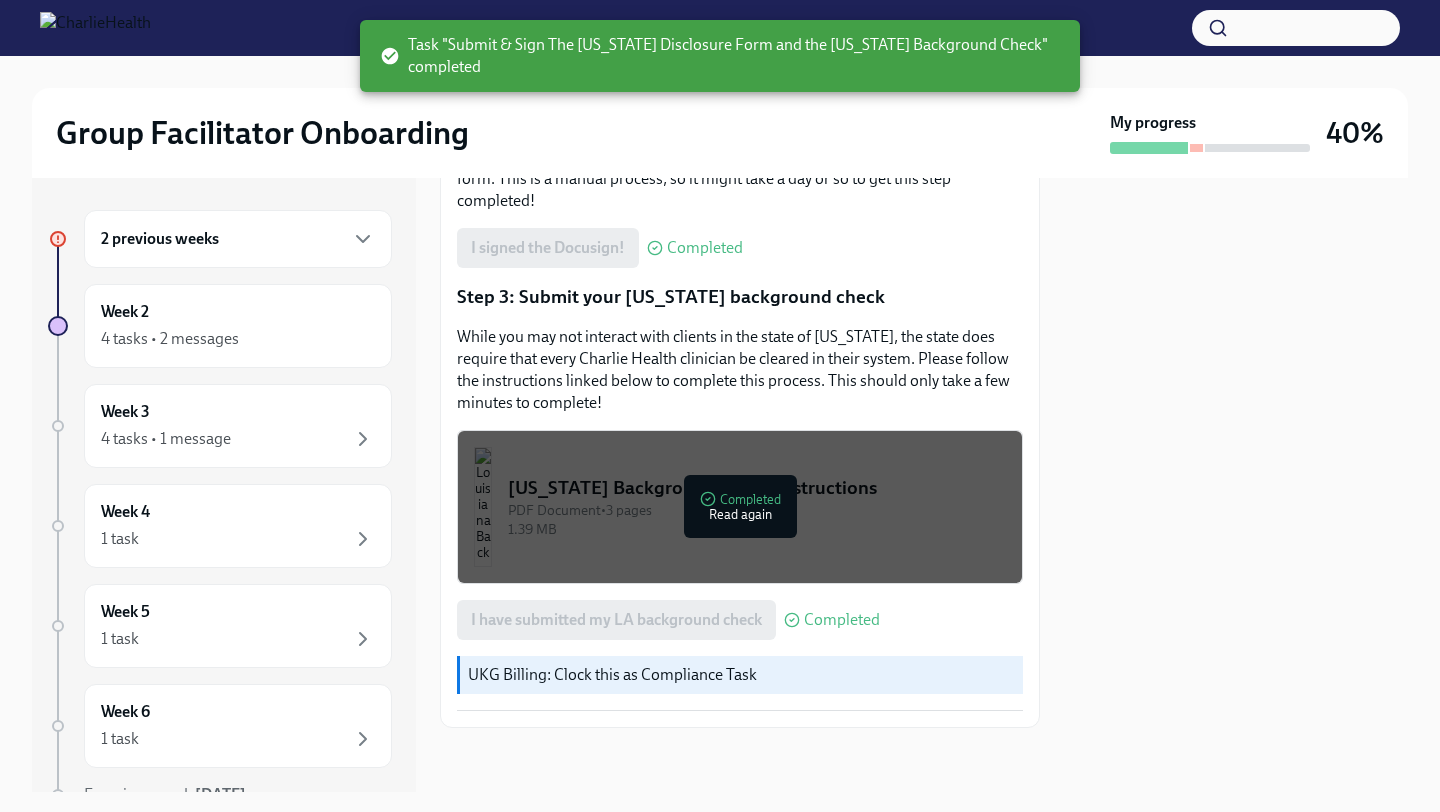click on "Step 3: Submit your [US_STATE] background check" at bounding box center (740, 297) 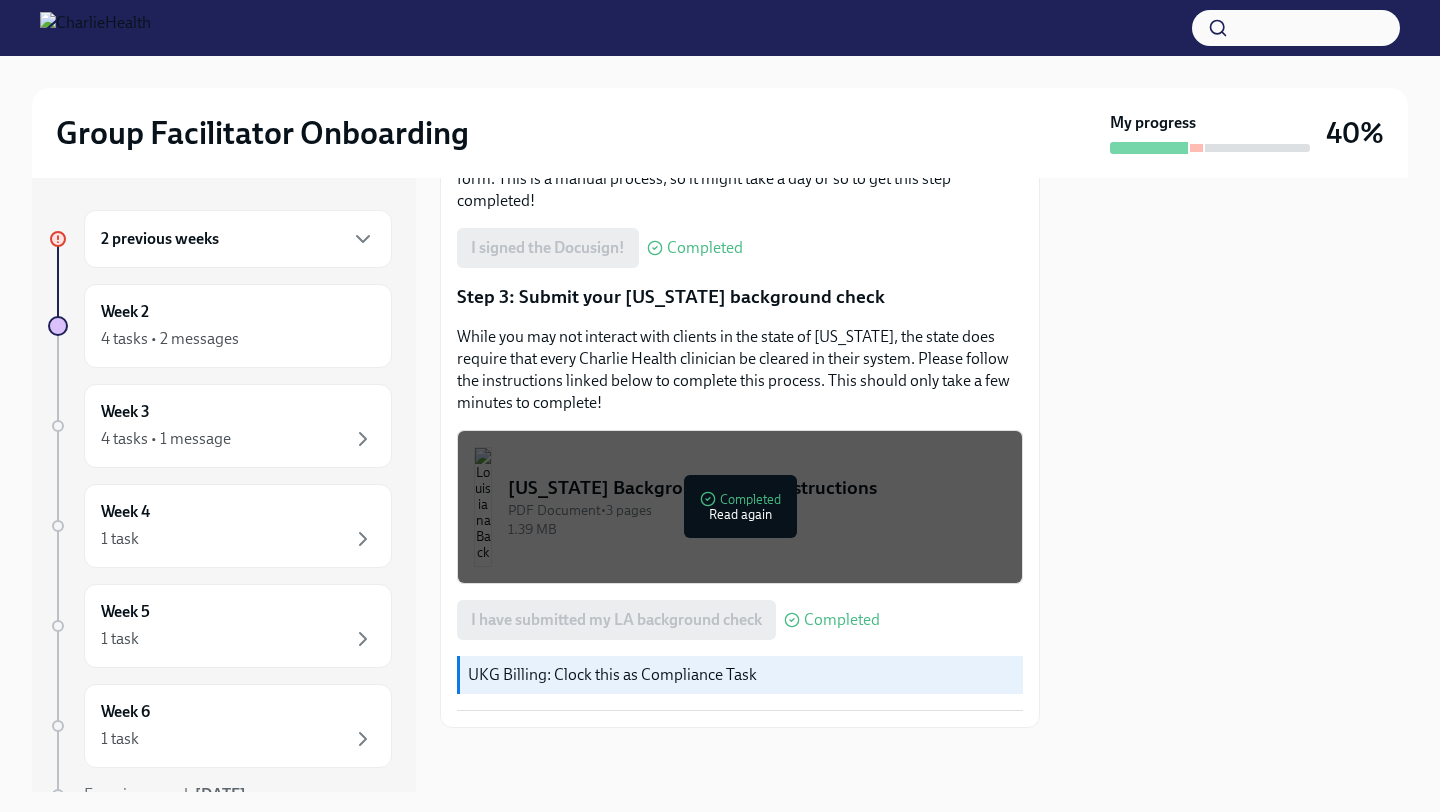 click at bounding box center (1236, 485) 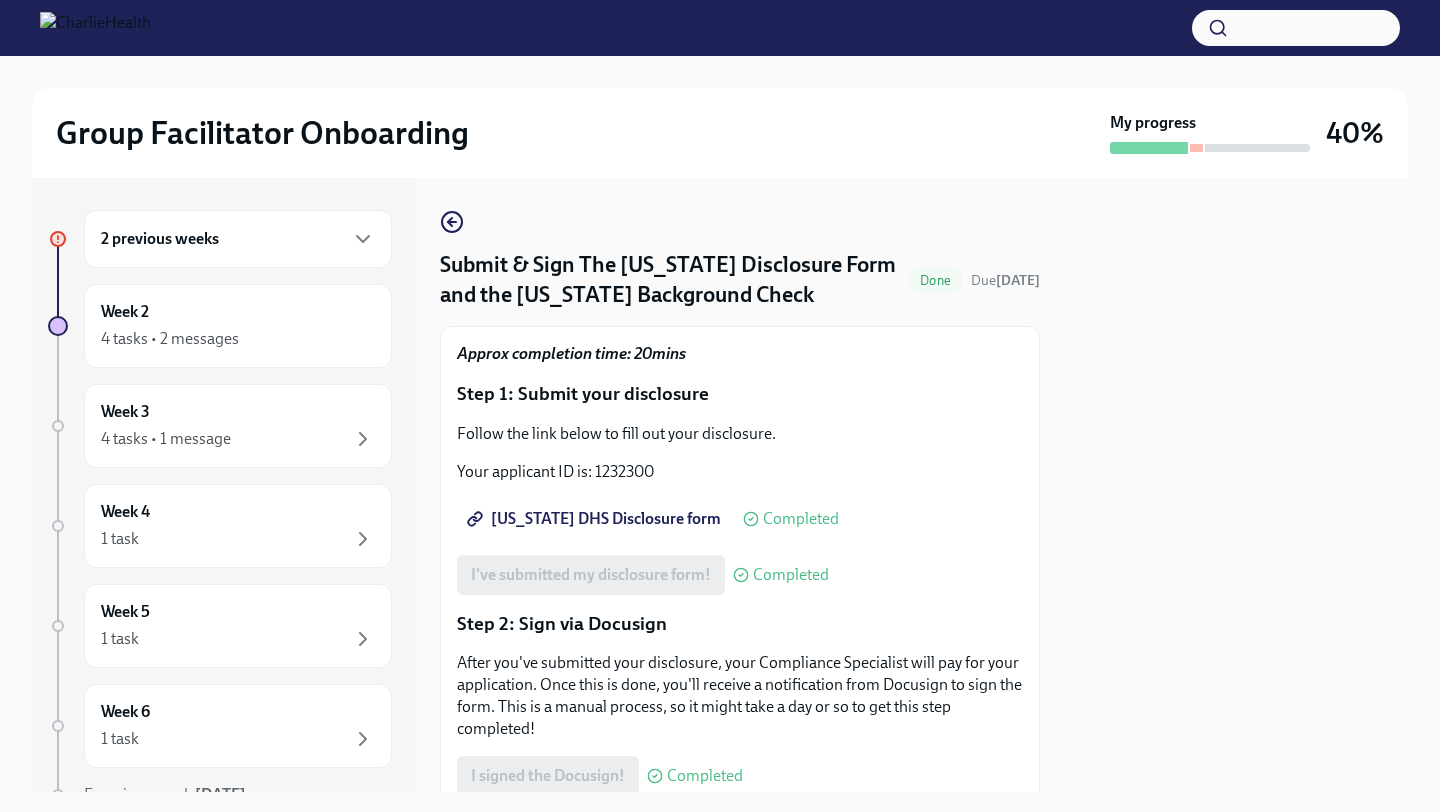 click at bounding box center [1236, 485] 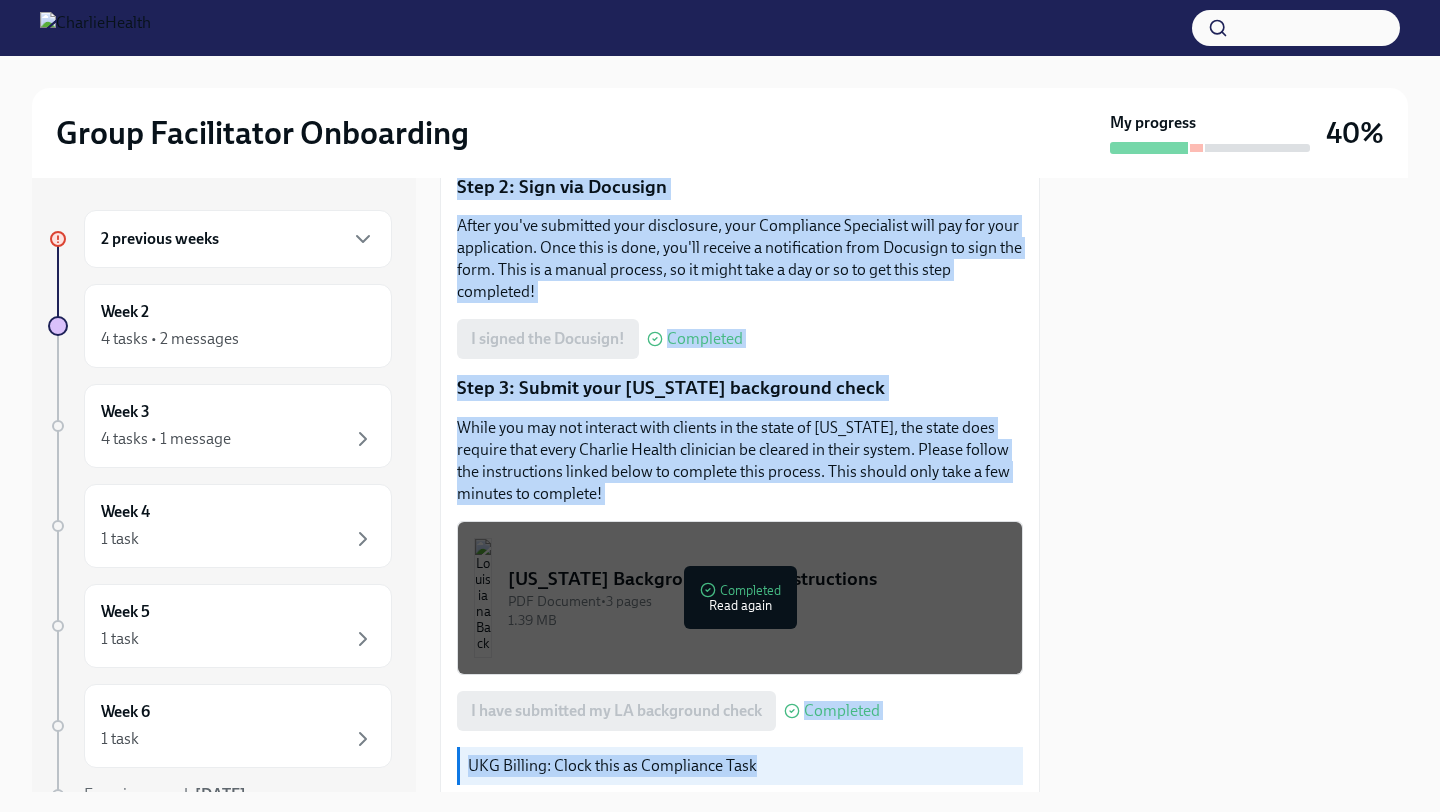 scroll, scrollTop: 528, scrollLeft: 0, axis: vertical 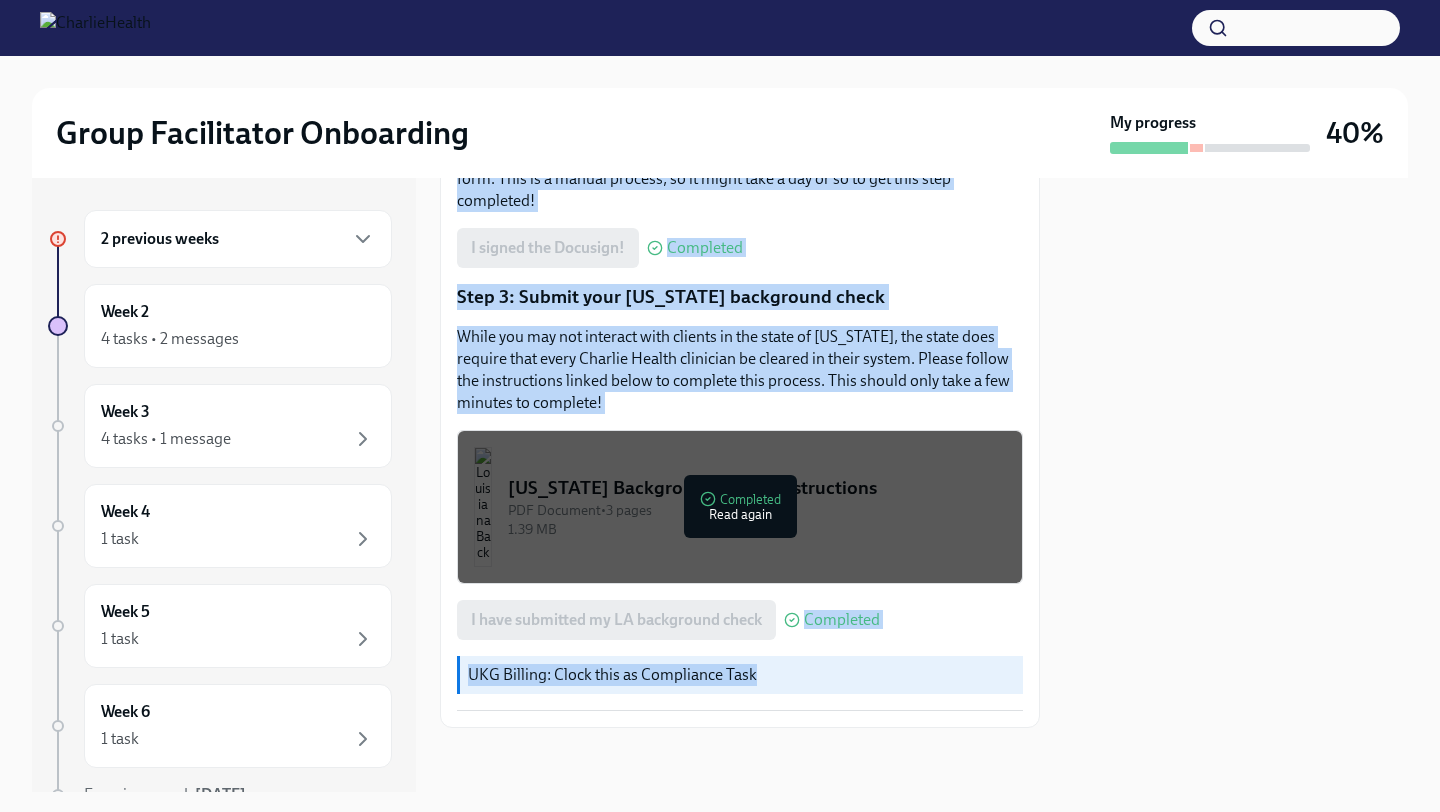 drag, startPoint x: 756, startPoint y: 472, endPoint x: 614, endPoint y: 811, distance: 367.53912 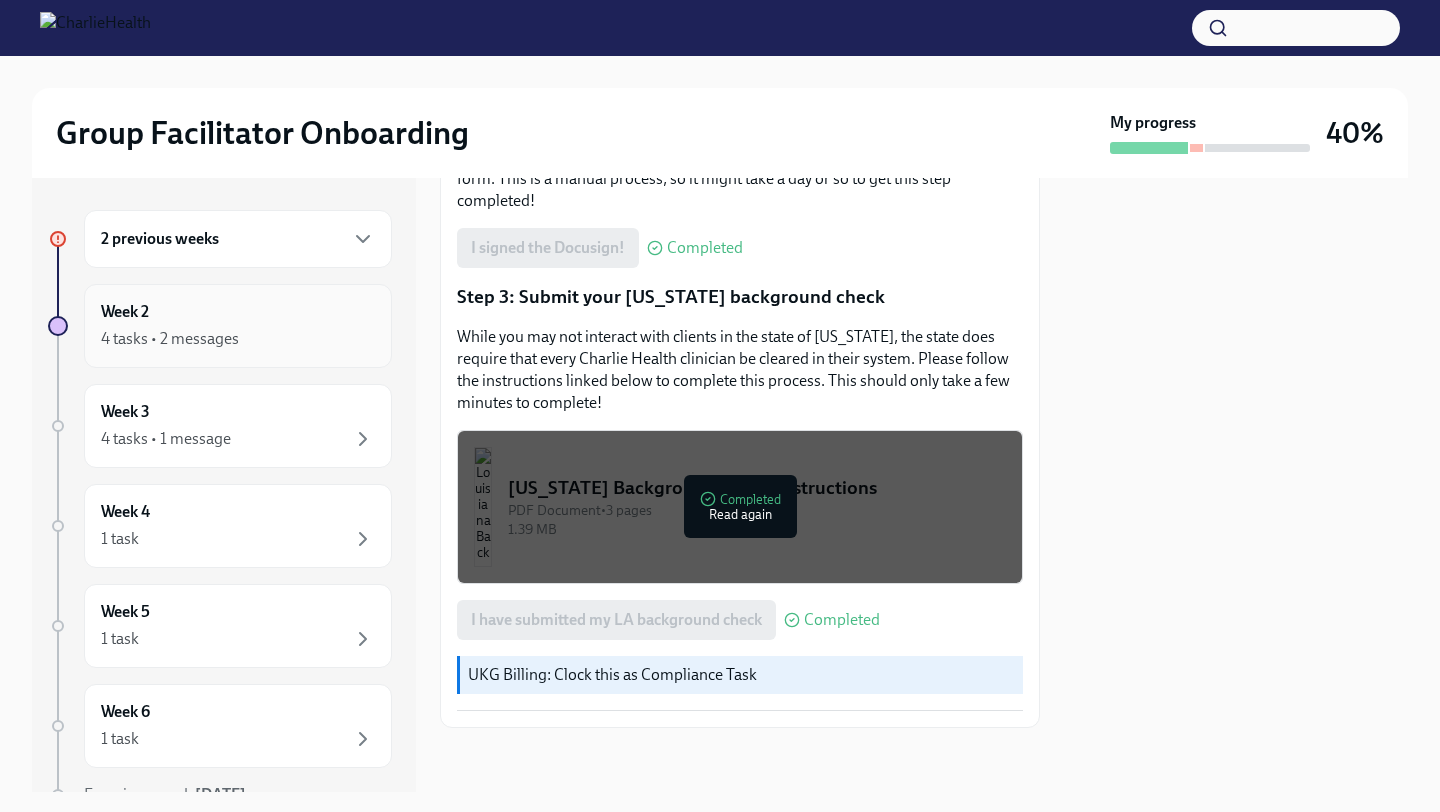 click on "Week 2 4 tasks • 2 messages" at bounding box center [238, 326] 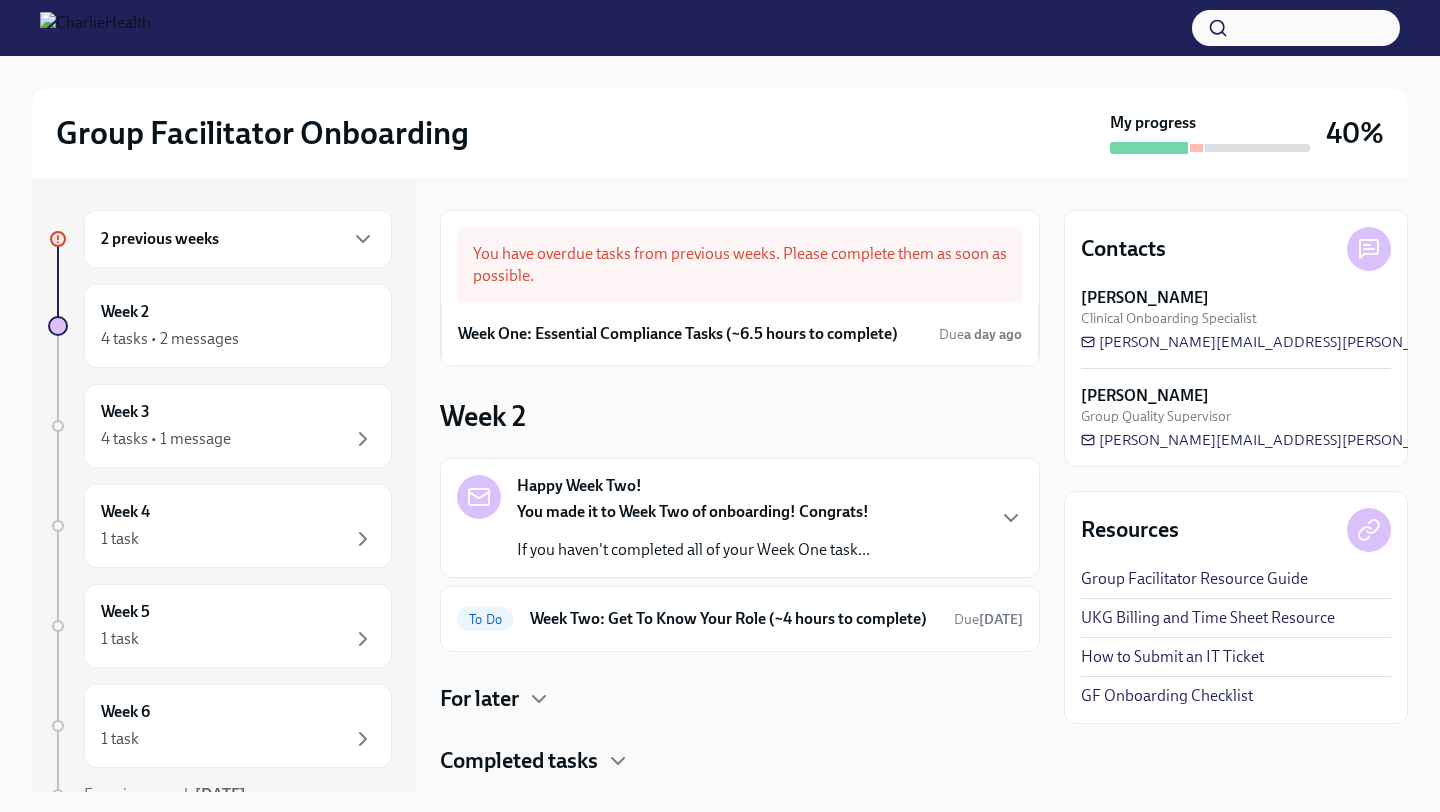 click on "You have overdue tasks from previous weeks. Please complete them as soon as possible. Week One: Essential Compliance Tasks (~6.5 hours to complete) Due  a day ago Week 2 Happy Week Two! You made it to Week Two of onboarding! Congrats!
If you haven't completed all of your Week One task... To Do Week Two: Get To Know Your Role (~4 hours to complete) Due  [DATE] For later Completed tasks" at bounding box center [740, 493] 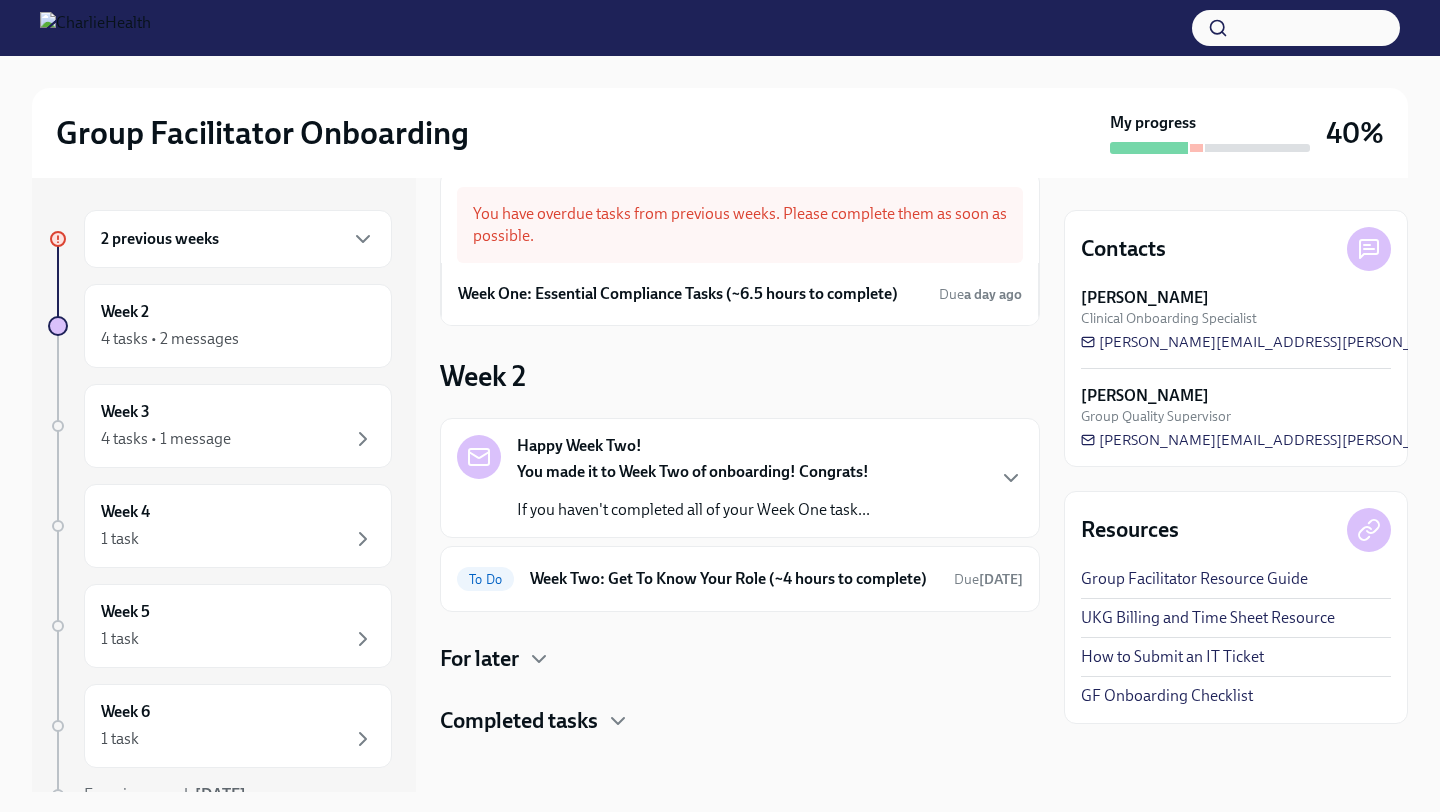scroll, scrollTop: 68, scrollLeft: 0, axis: vertical 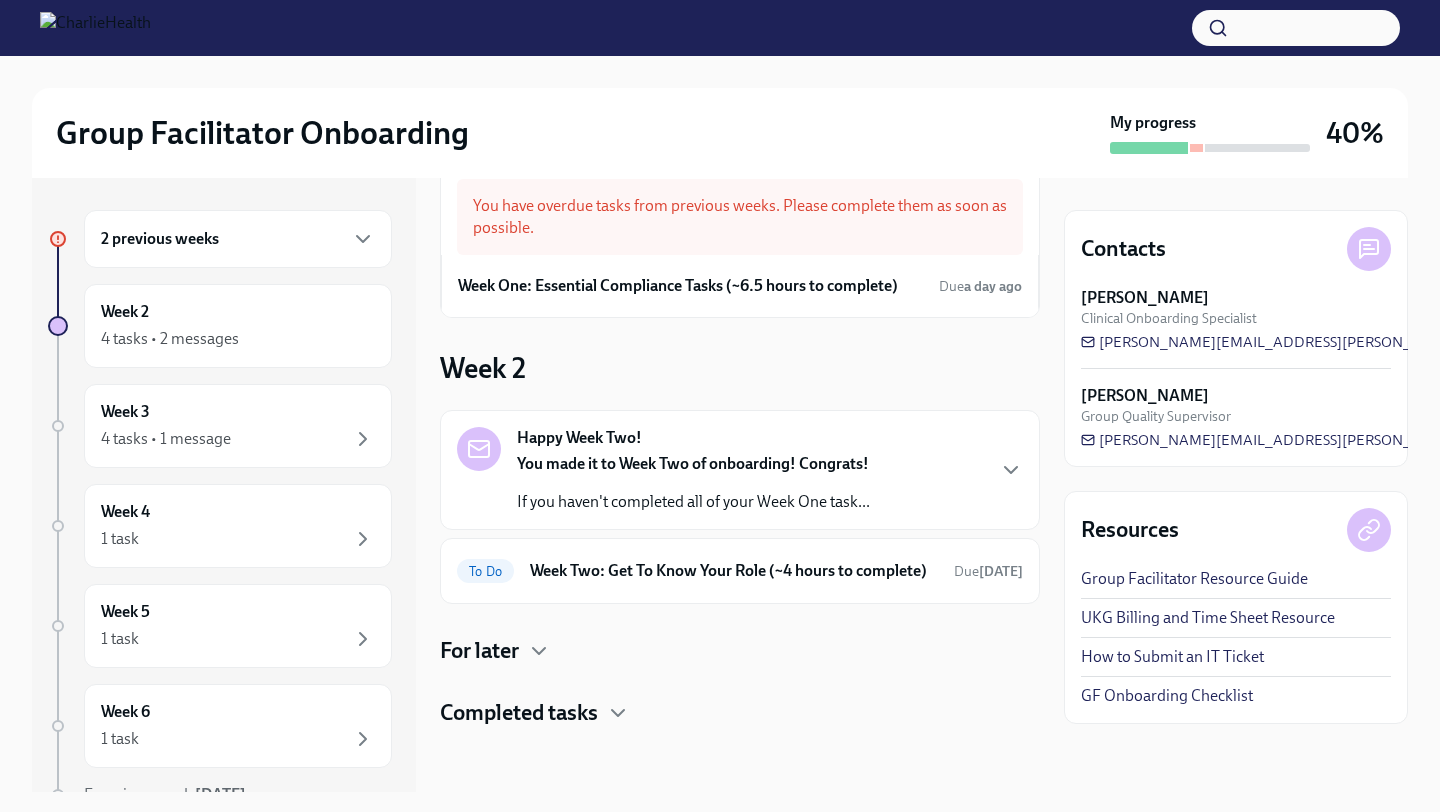 click on "You made it to Week Two of onboarding! Congrats!
If you haven't completed all of your Week One task..." at bounding box center (693, 483) 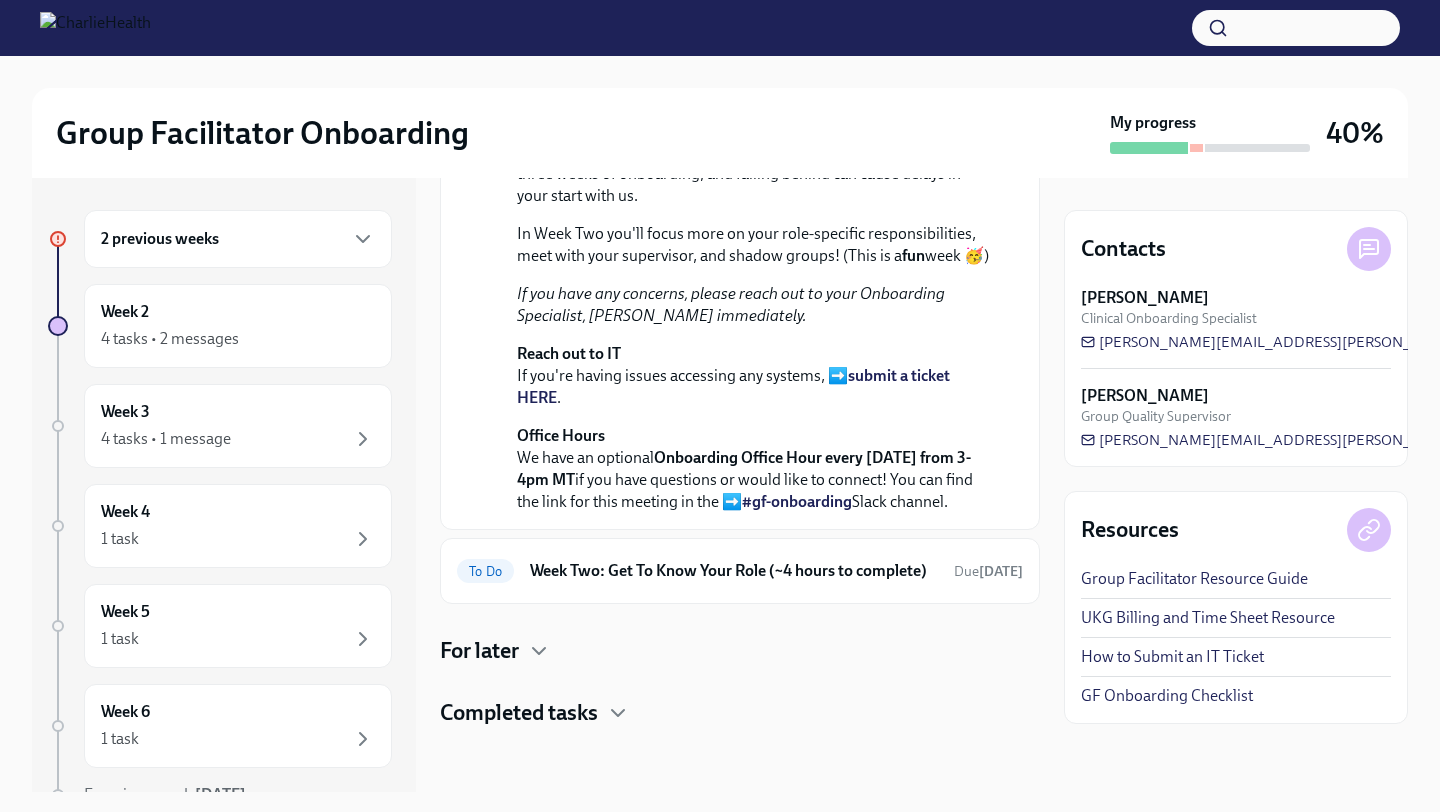 scroll, scrollTop: 731, scrollLeft: 0, axis: vertical 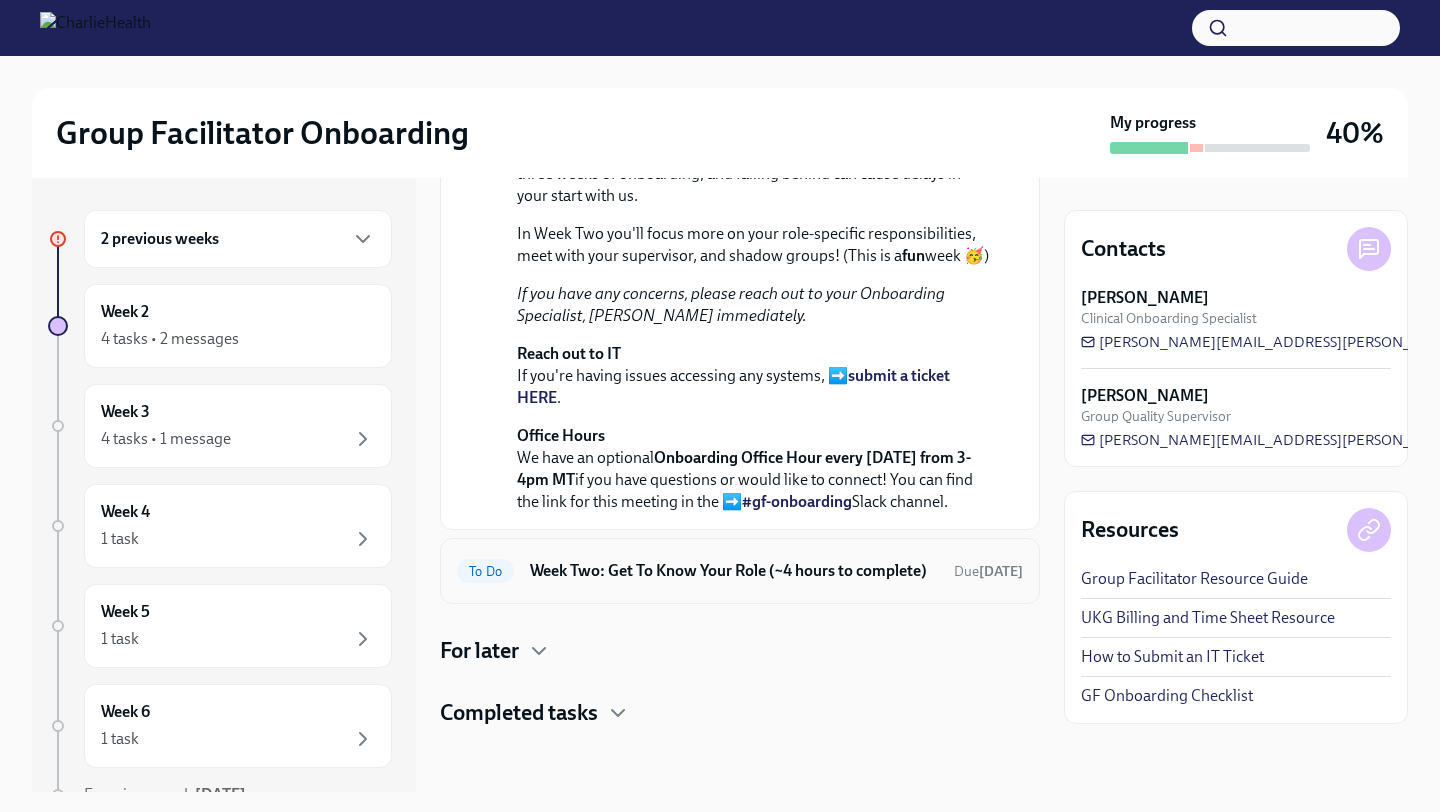 click on "To Do Week Two: Get To Know Your Role (~4 hours to complete) Due  [DATE]" at bounding box center (740, 571) 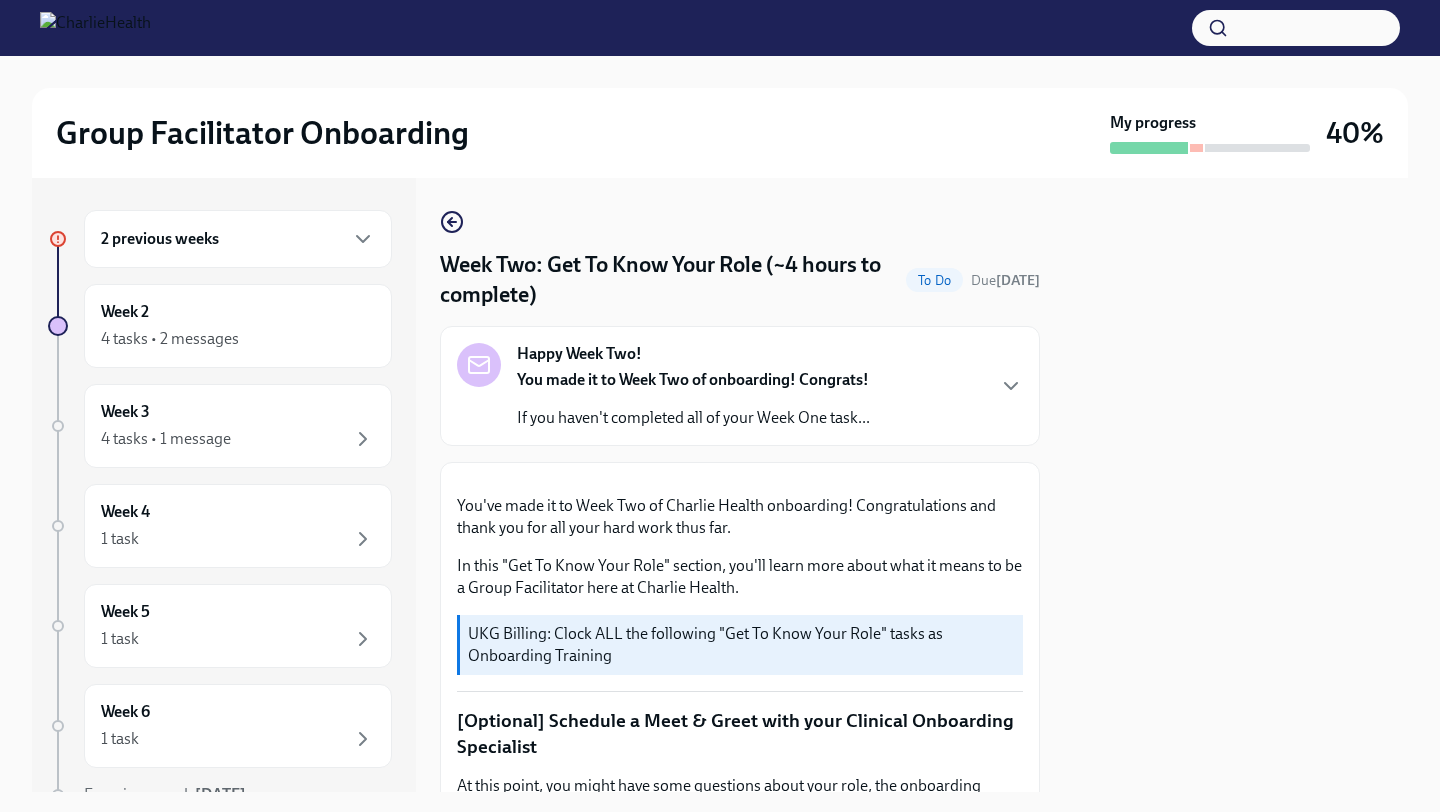 click on "2 previous weeks Week 2 4 tasks • 2 messages Week 3 4 tasks • 1 message Week 4 1 task Week 5 1 task Week 6 1 task Experience ends  [DATE] Week Two: Get To Know Your Role (~4 hours to complete) To Do Due  [DATE] Happy Week Two! You made it to Week Two of onboarding! Congrats!
If you haven't completed all of your Week One task... You've made it to Week Two of Charlie Health onboarding! Congratulations and thank you for all your hard work thus far.
In this "Get To Know Your Role" section, you'll learn more about what it means to be a Group Facilitator here at Charlie Health. UKG Billing: Clock ALL the following "Get To Know Your Role" tasks as Onboarding Training [Optional] Schedule a Meet & Greet with your Clinical Onboarding Specialist At this point, you might have some questions about your role, the onboarding process, or are just feeling the need to connect with someone in-person!
Complete Docebo Courses To learn more about your role here, please complete these three courses in [GEOGRAPHIC_DATA]:" at bounding box center [720, 485] 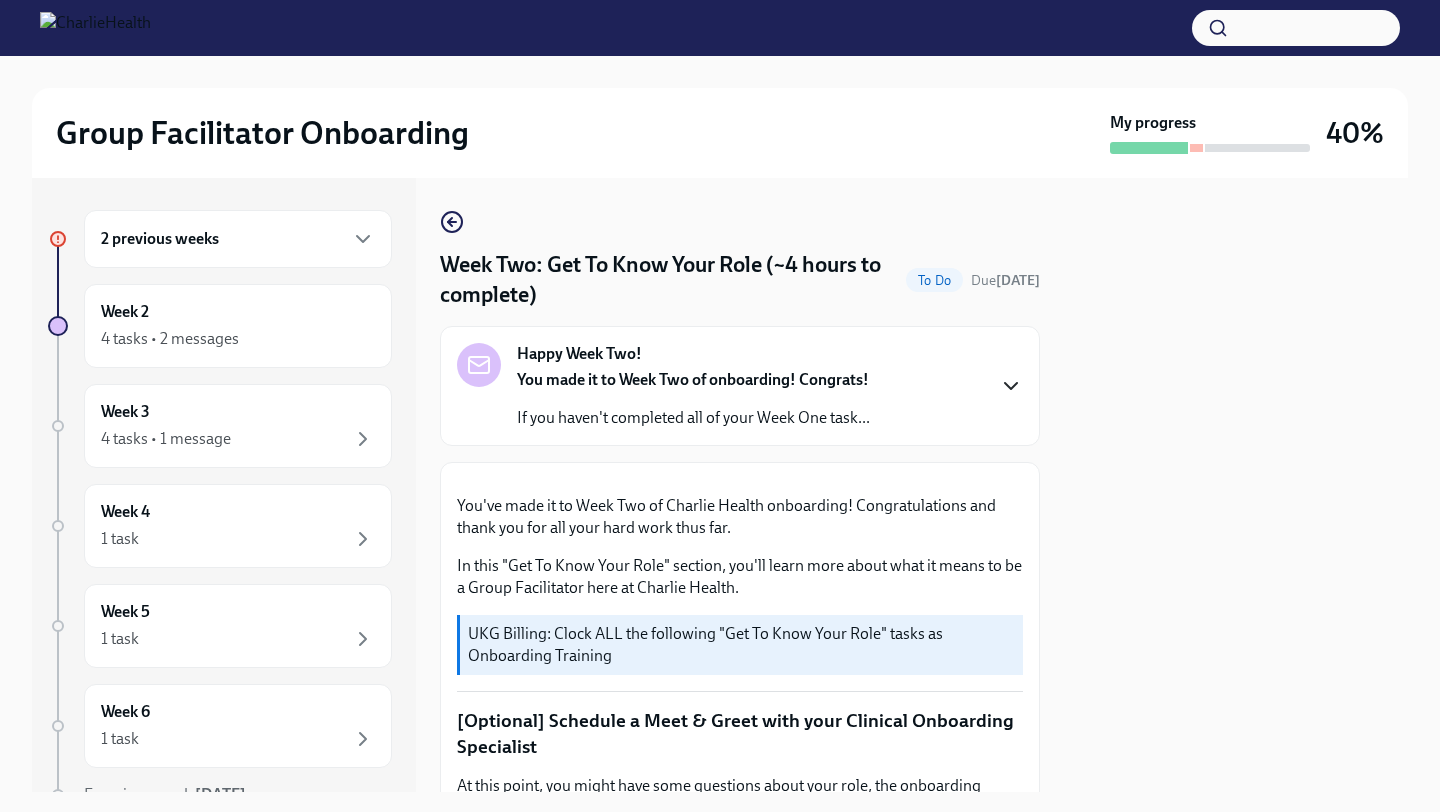 click 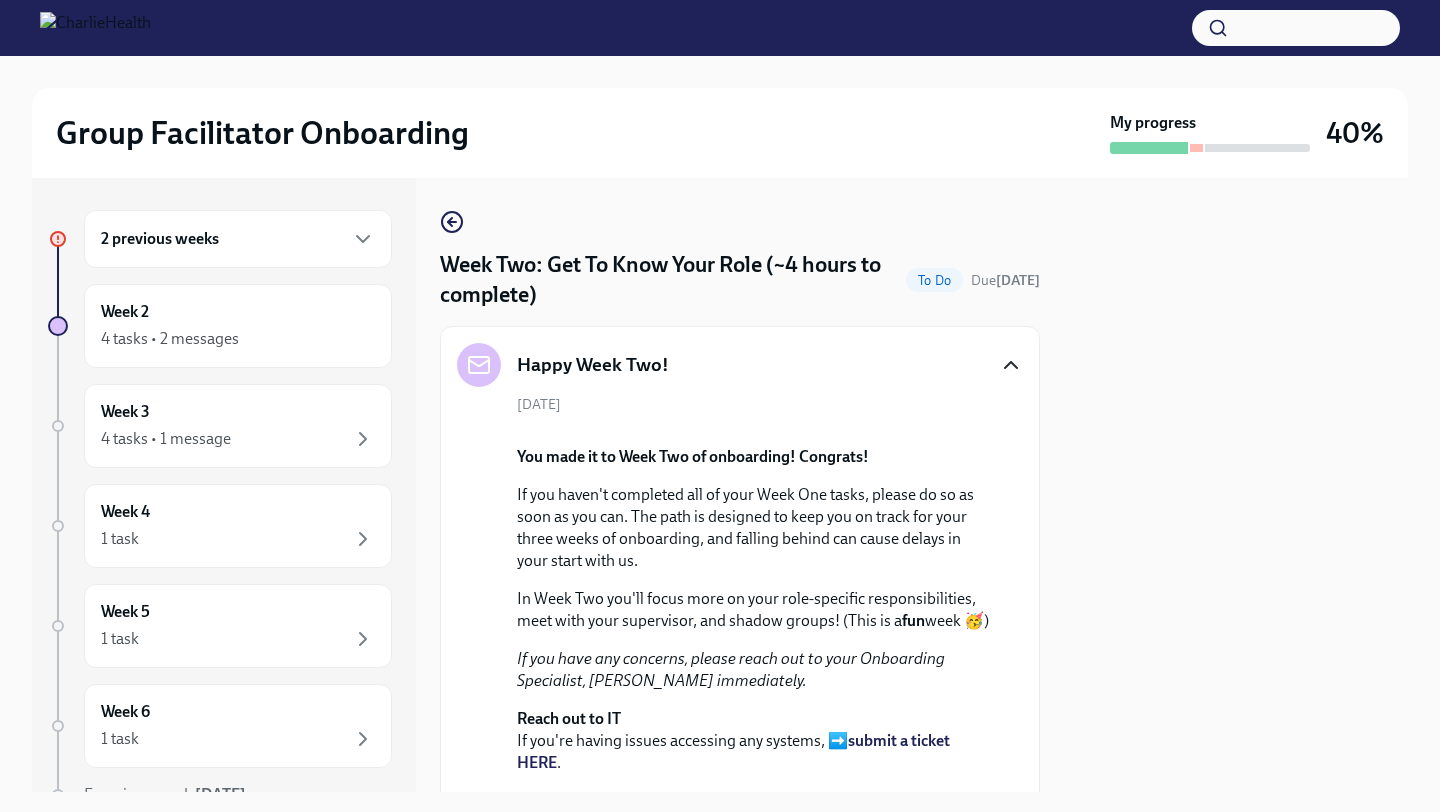 type 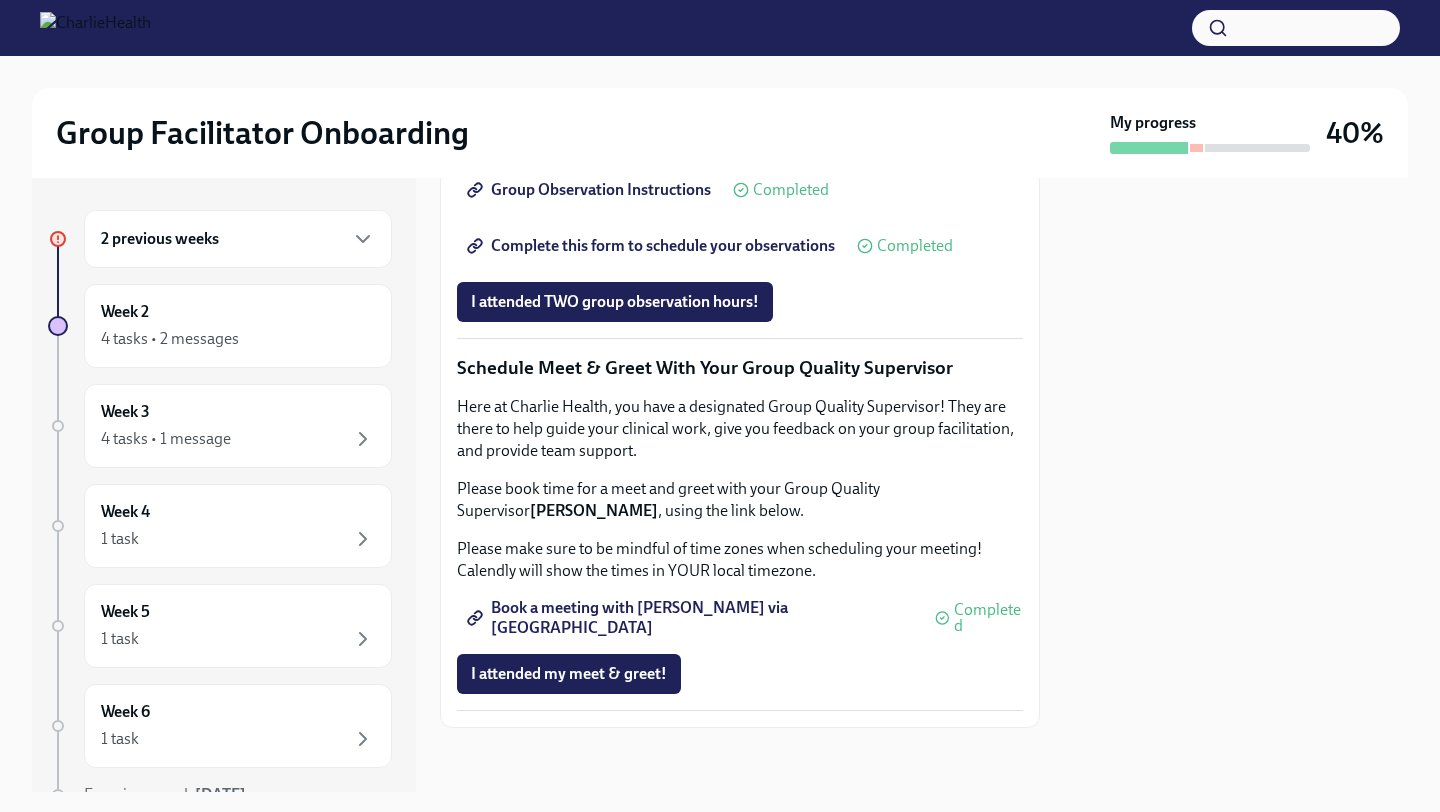 scroll, scrollTop: 2549, scrollLeft: 0, axis: vertical 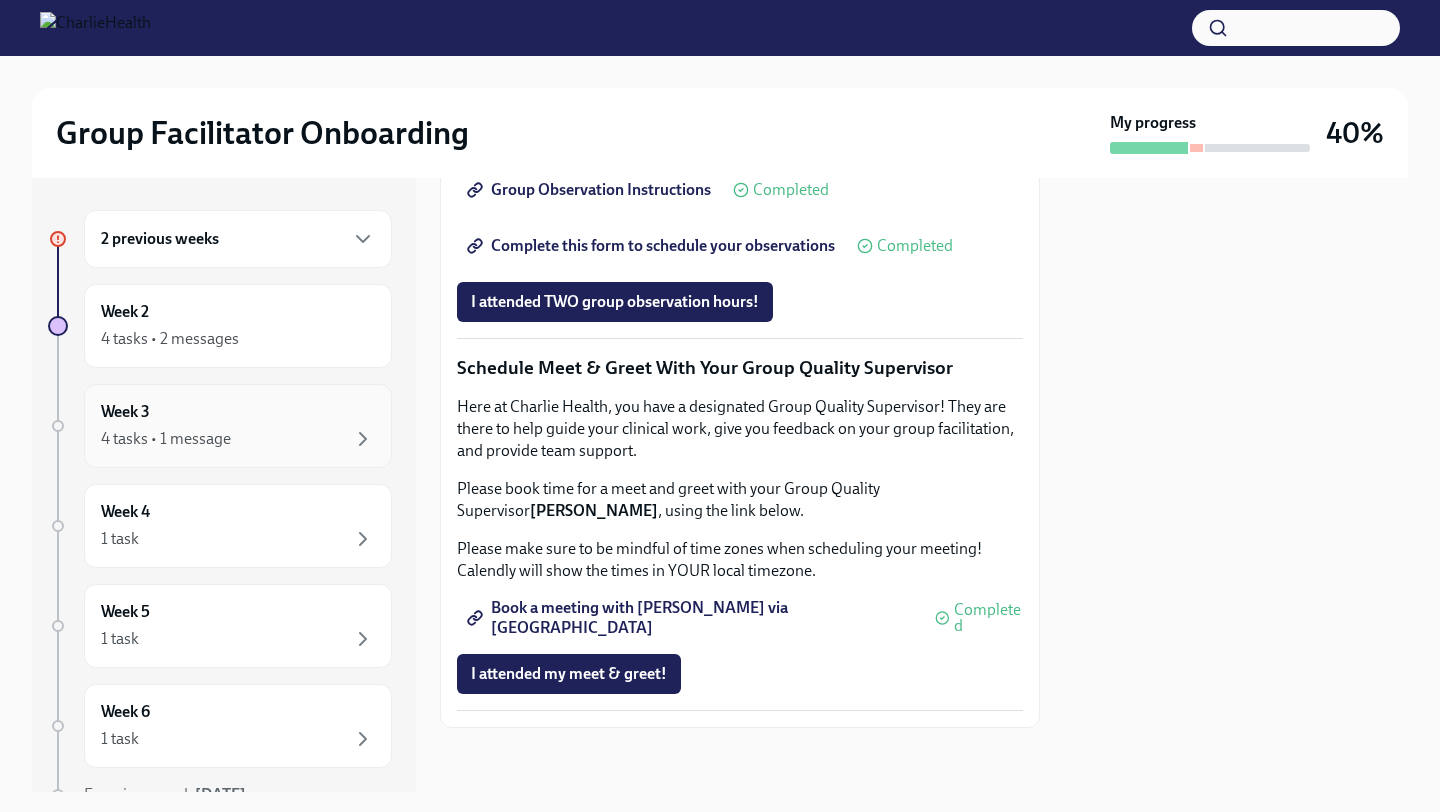 click on "Week 3 4 tasks • 1 message" at bounding box center [238, 426] 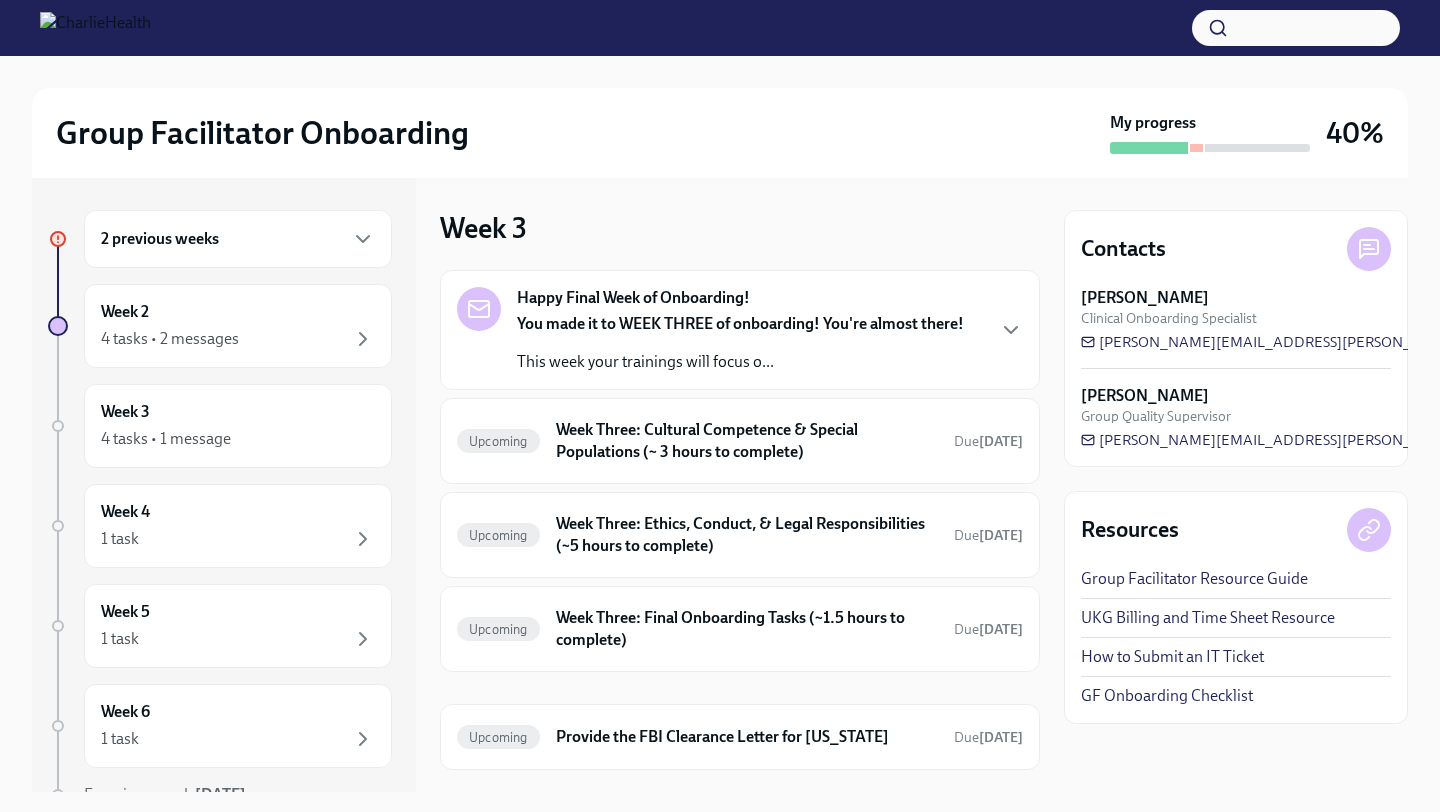 click on "You made it to WEEK THREE of onboarding! You're almost there!" at bounding box center (740, 323) 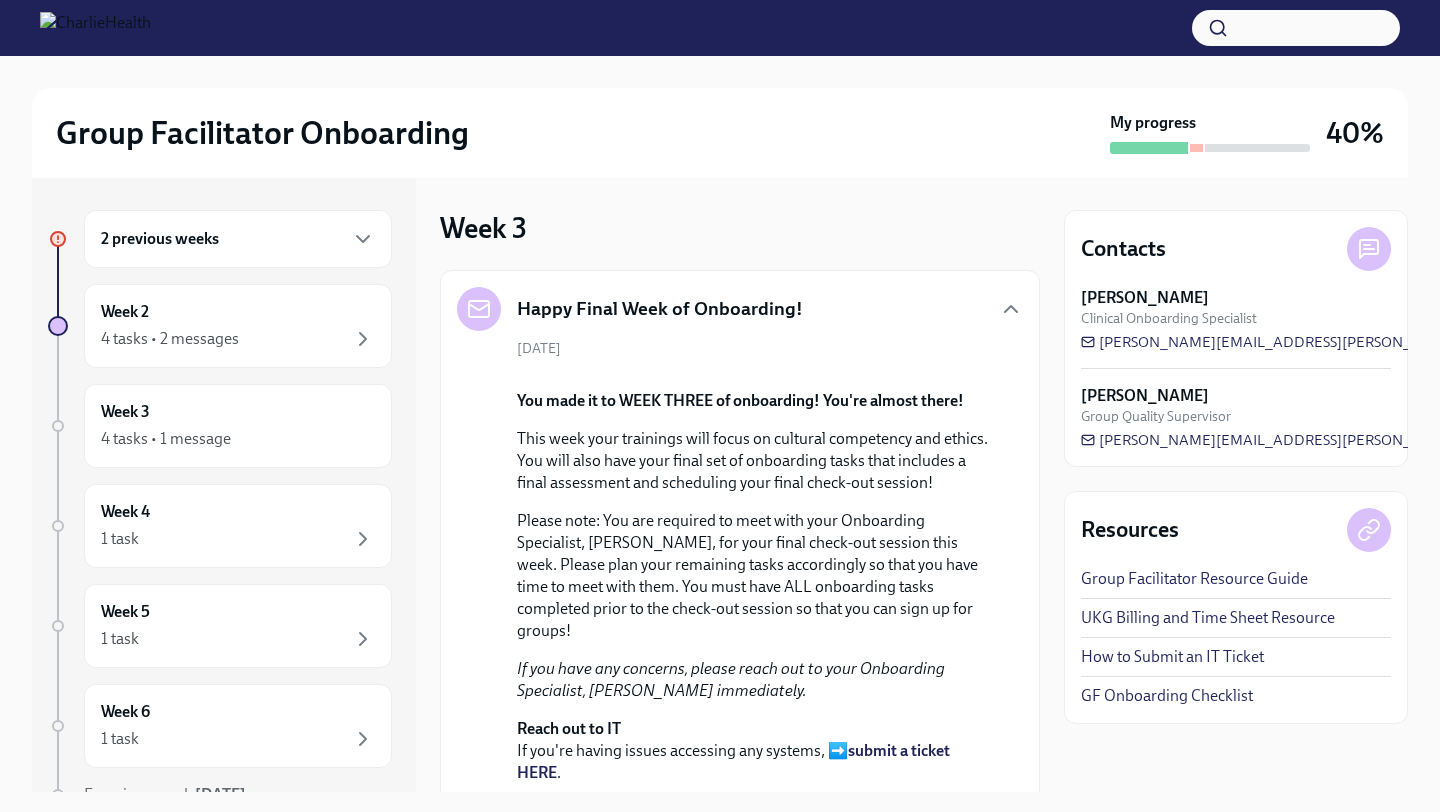 click on "Happy Final Week of Onboarding!" at bounding box center [740, 309] 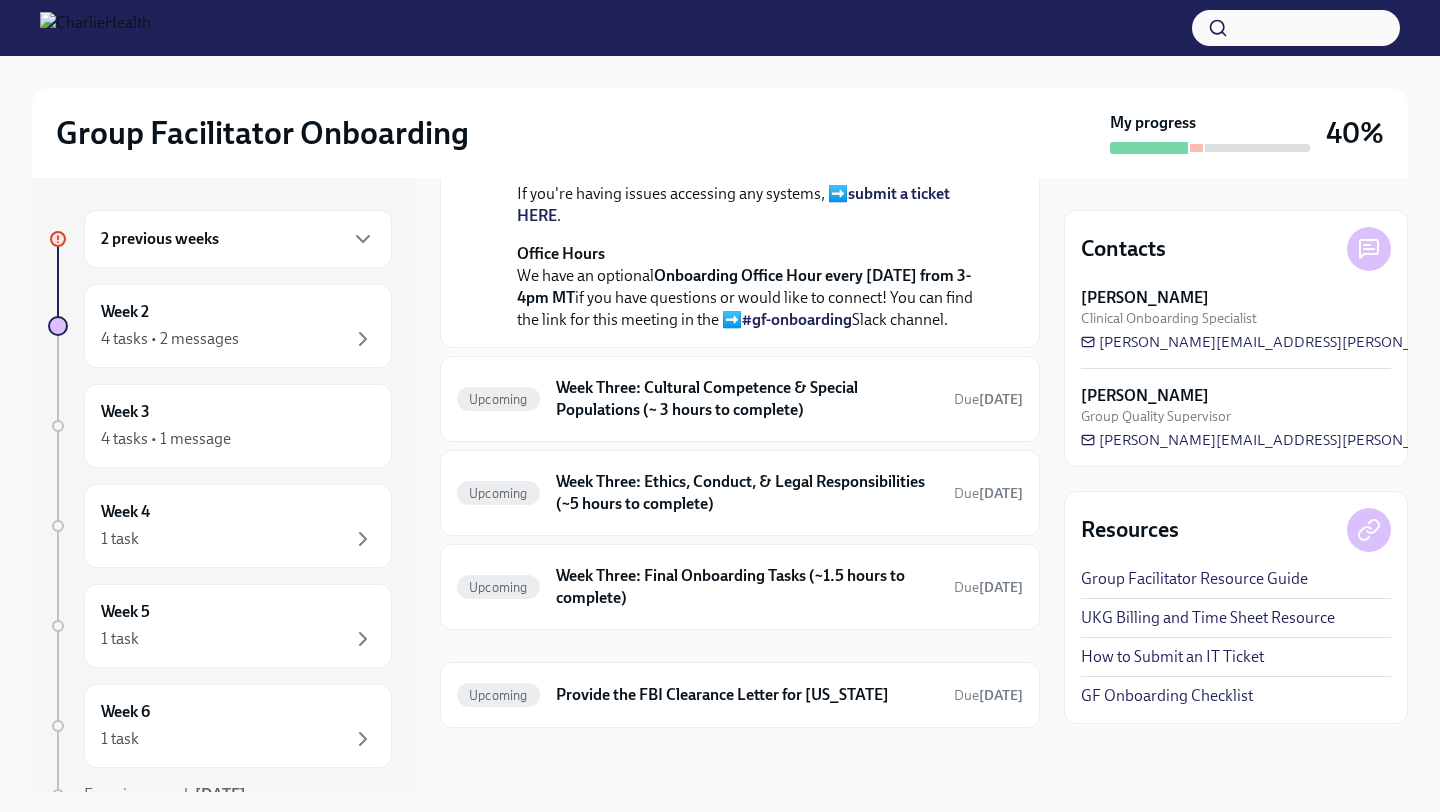 scroll, scrollTop: 823, scrollLeft: 0, axis: vertical 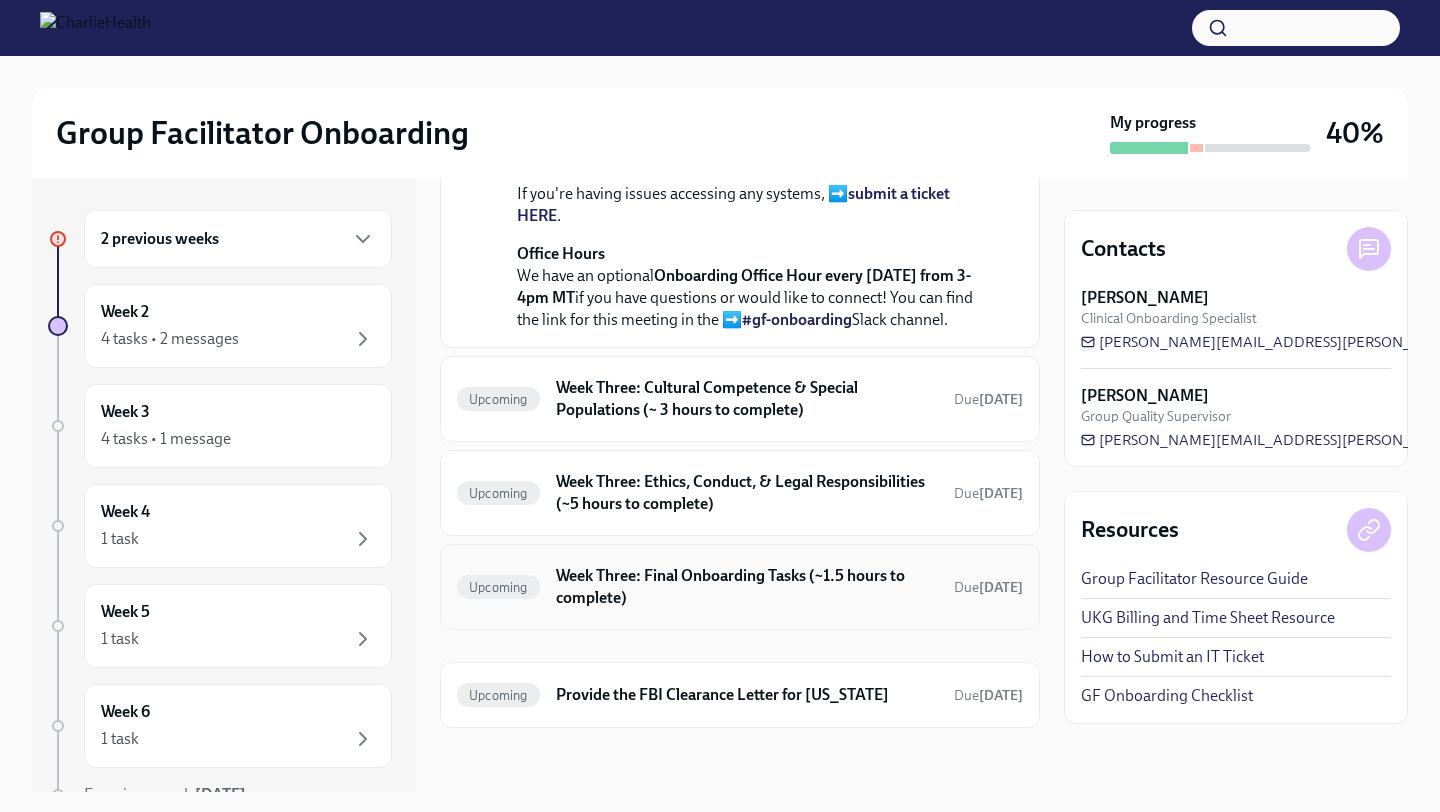 click on "Week Three: Final Onboarding Tasks (~1.5 hours to complete)" at bounding box center [747, 587] 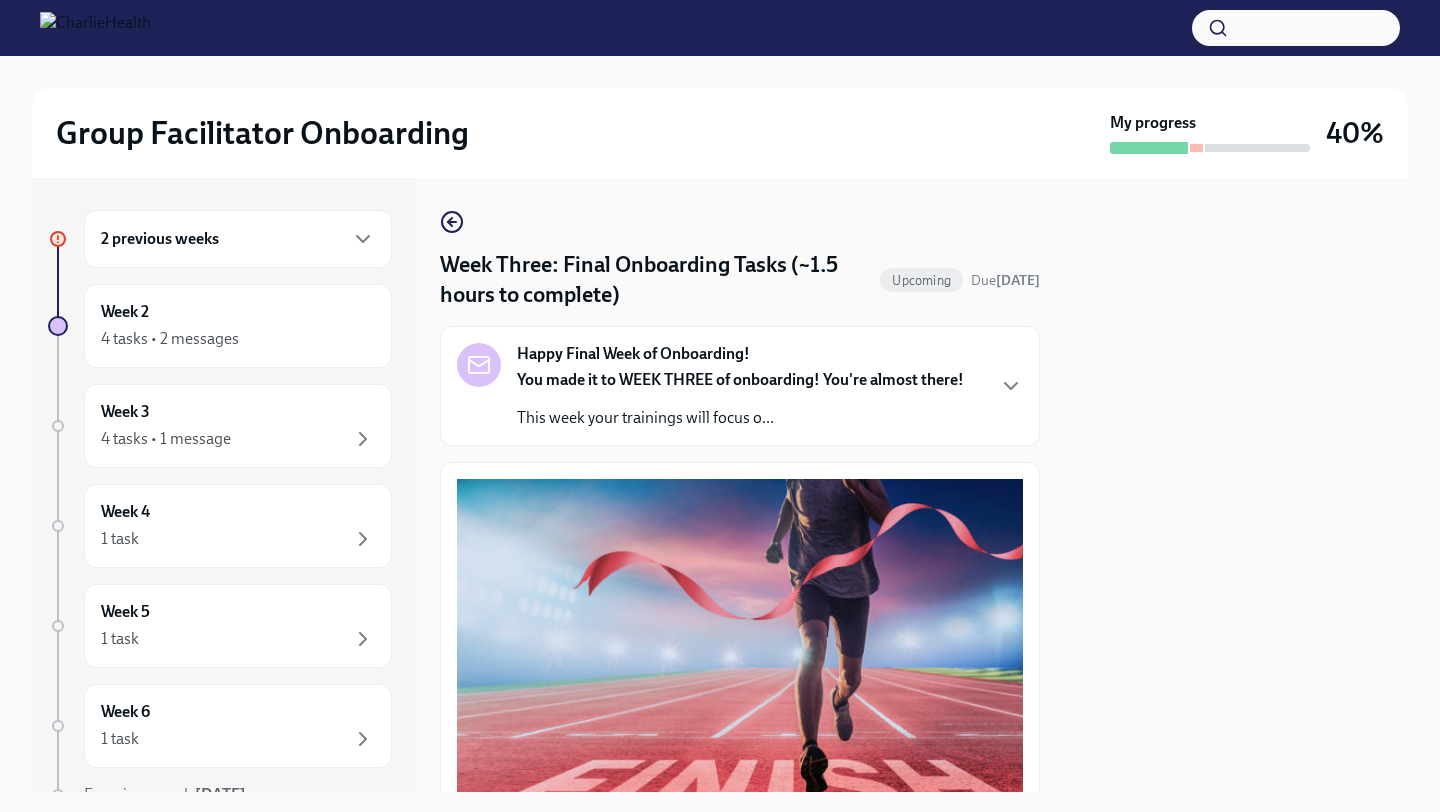 click on "This week your trainings will focus o..." at bounding box center [740, 418] 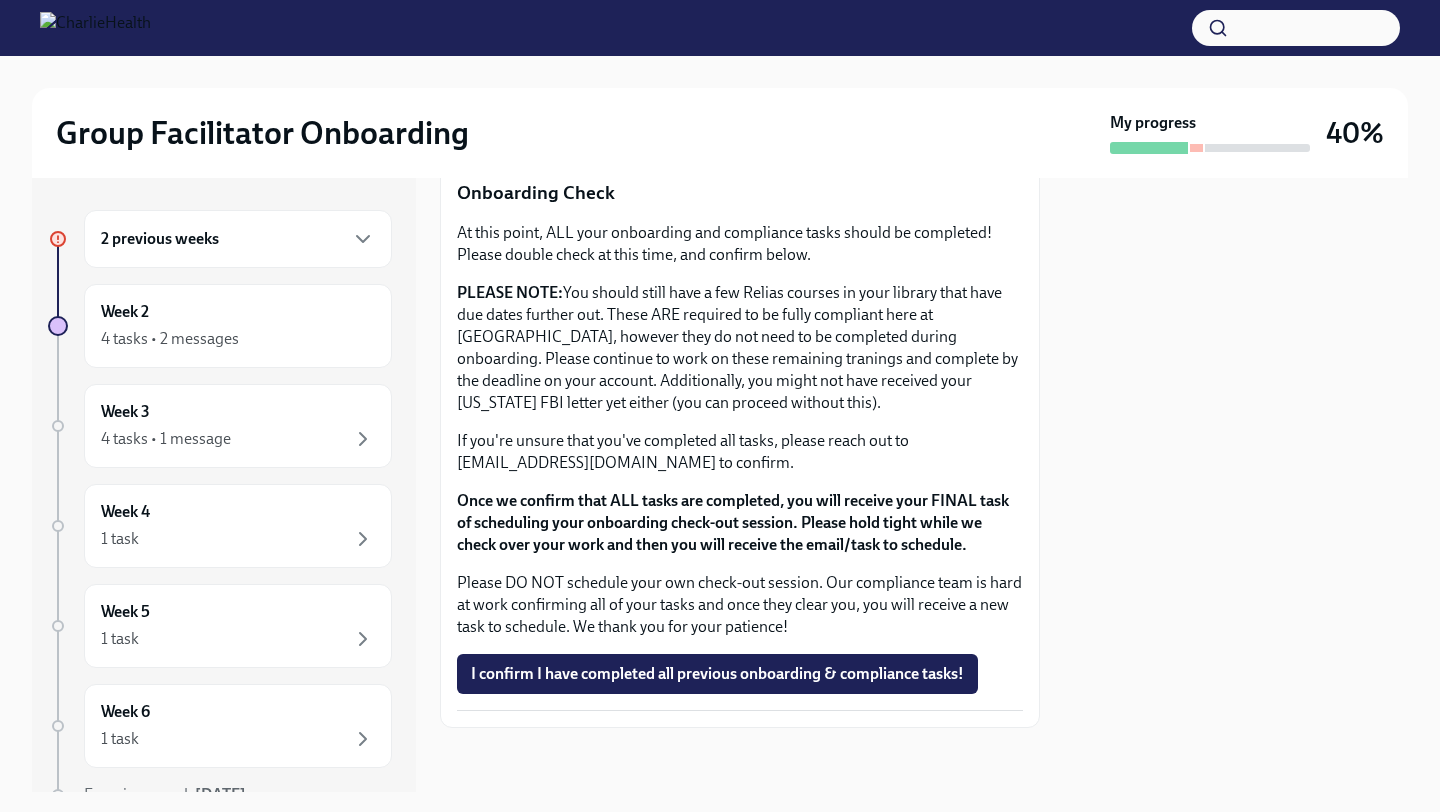 scroll, scrollTop: 2481, scrollLeft: 0, axis: vertical 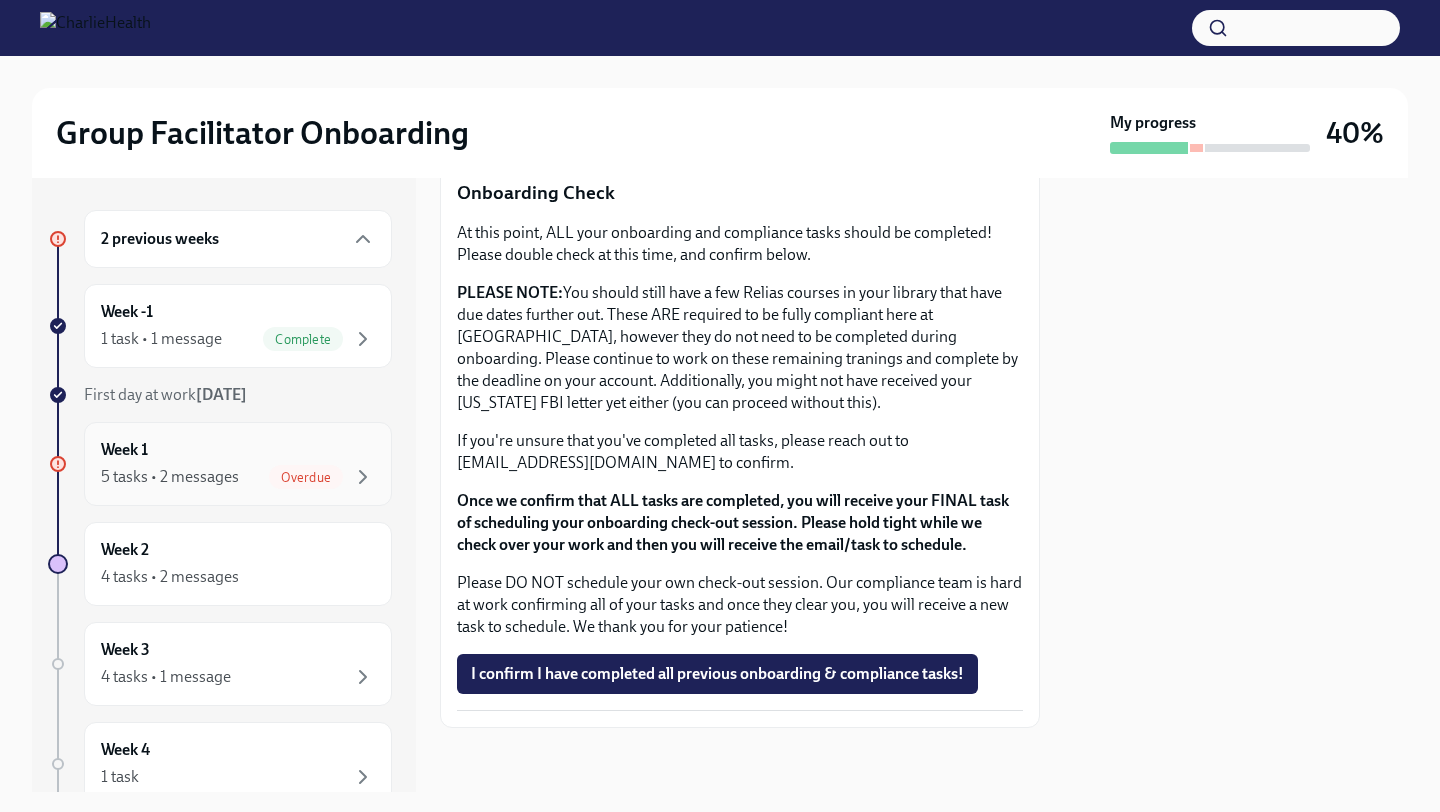 click on "5 tasks • 2 messages" at bounding box center (170, 477) 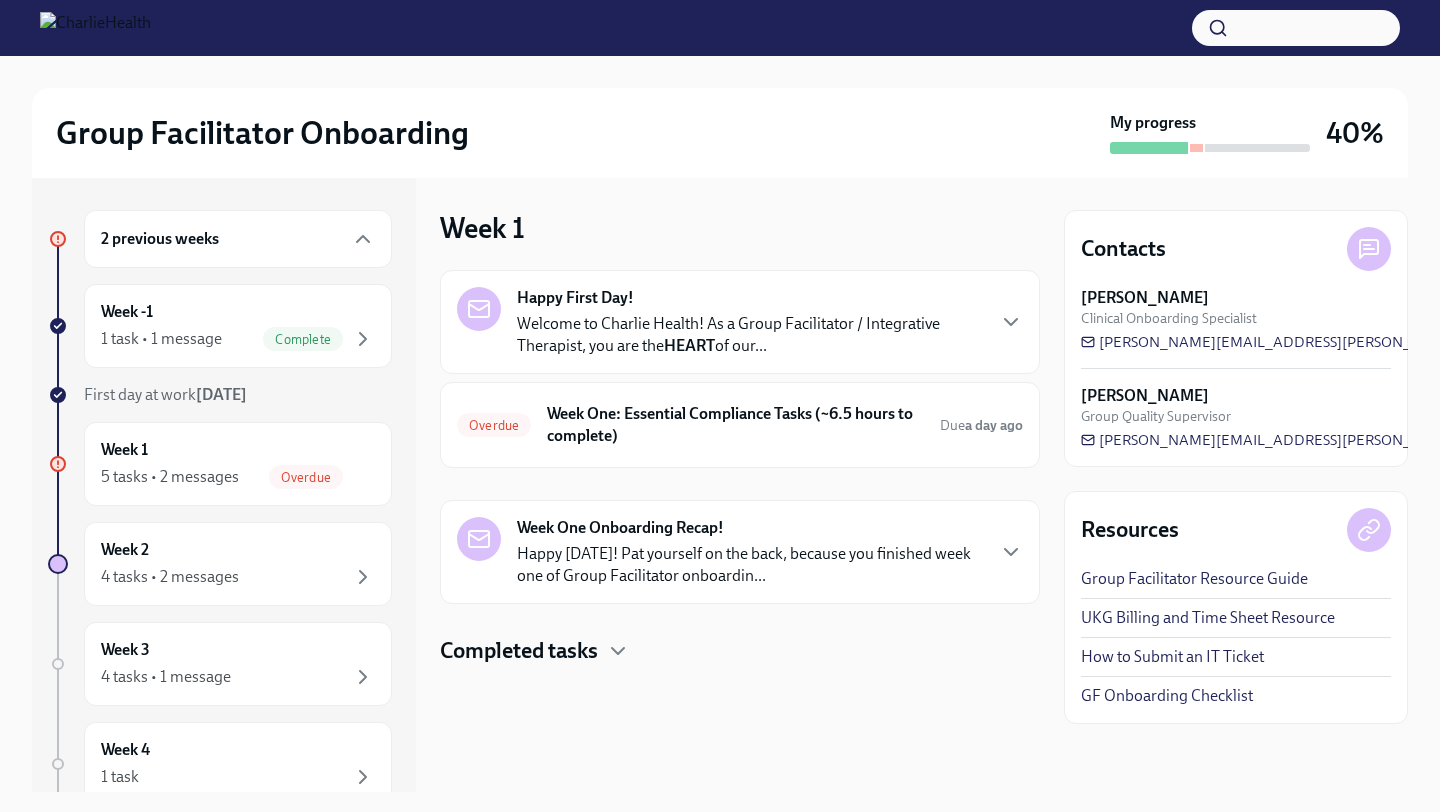 click on "Welcome to Charlie Health! As a Group Facilitator / Integrative Therapist, you are the  HEART  of our..." at bounding box center (750, 335) 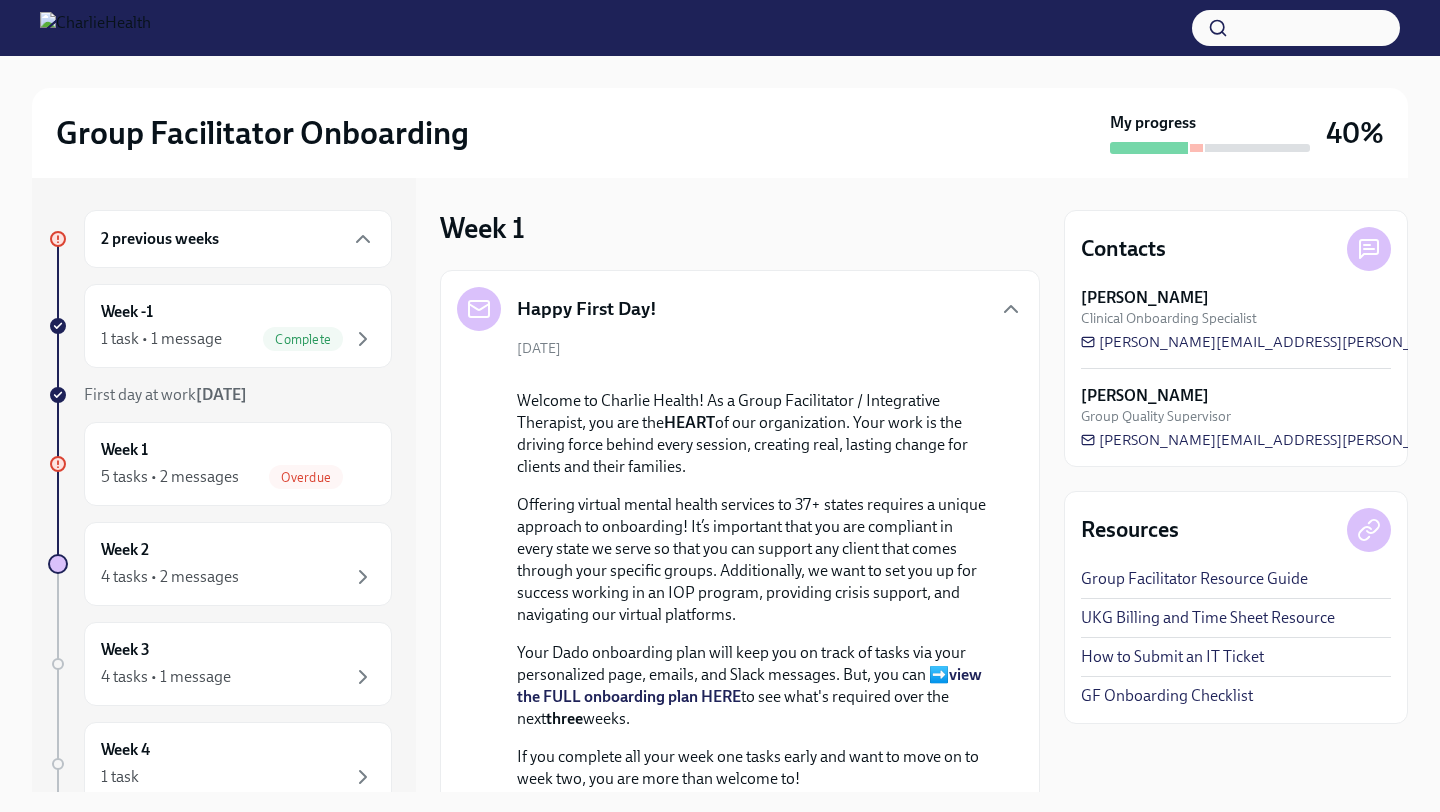 click on "[DATE] Welcome to Charlie Health! As a Group Facilitator / Integrative Therapist, you are the  HEART  of our organization. Your work is the driving force behind every session, creating real, lasting change for clients and their families.
Offering virtual mental health services to 37+ states requires a unique approach to onboarding! It’s important that you are compliant in every state we serve so that you can support any client that comes through your specific groups. Additionally, we want to set you up for success working in an IOP program, providing crisis support, and navigating our virtual platforms.
Your Dado onboarding plan will keep you on track of tasks via your personalized page, emails, and Slack messages. But, you can ➡️  view the FULL onboarding plan HERE  to see what's required over the next  three  weeks.
If you complete all your week one tasks early and want to move on to week two, you are more than welcome to!
Important:   Reach out to IT
submit a ticket HERE .
Office Hours" at bounding box center [740, 707] 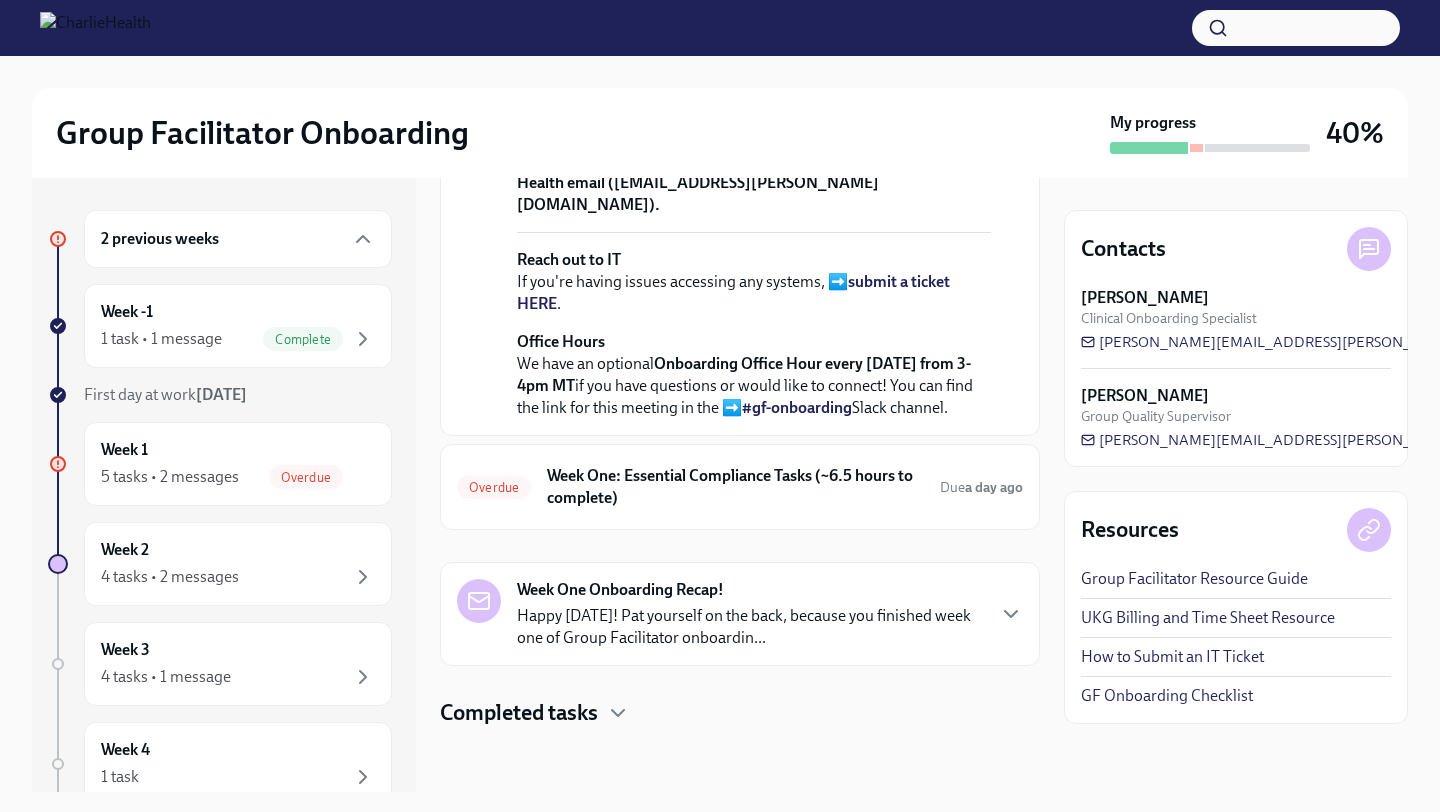 scroll, scrollTop: 834, scrollLeft: 0, axis: vertical 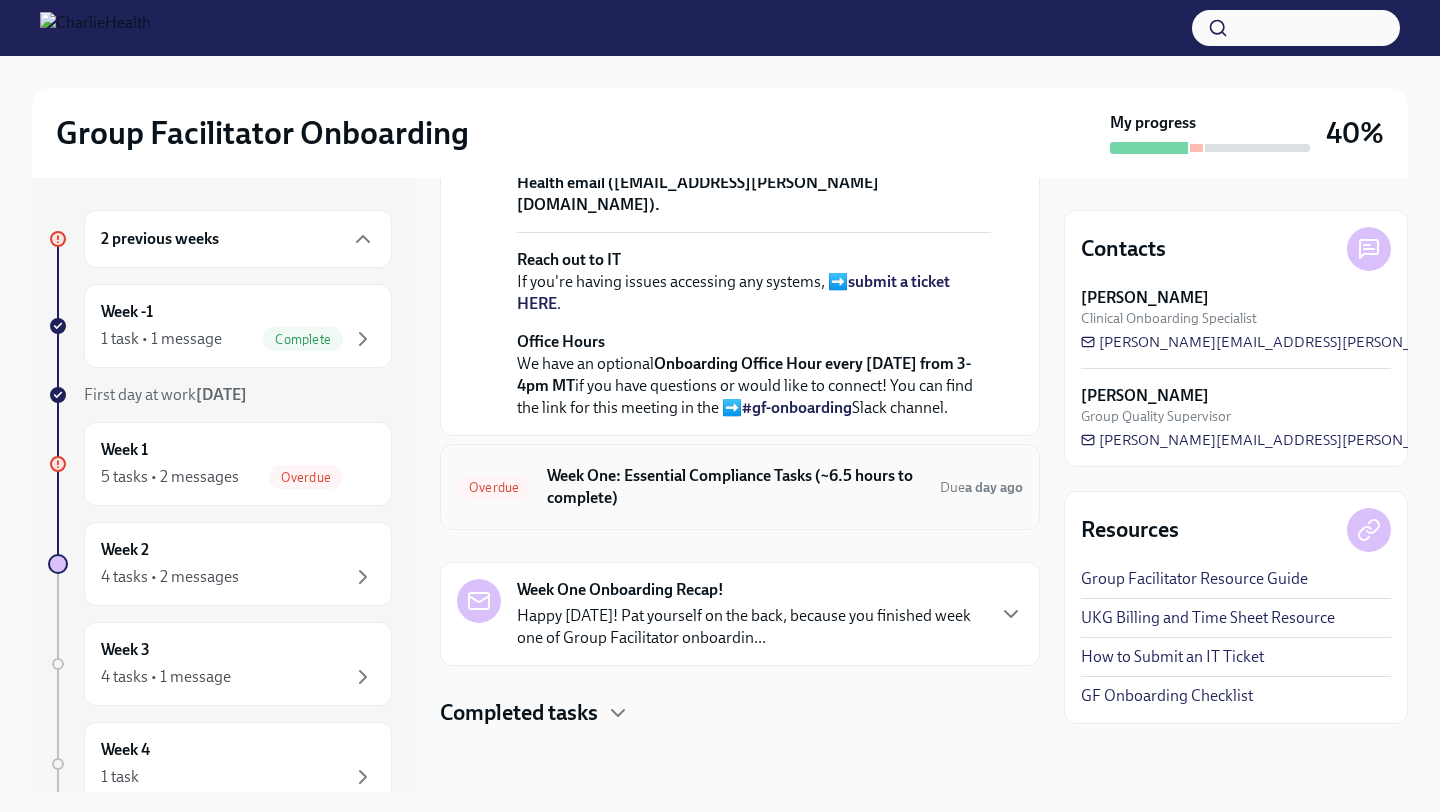 click on "Overdue Week One: Essential Compliance Tasks (~6.5 hours to complete) Due  a day ago" at bounding box center (740, 487) 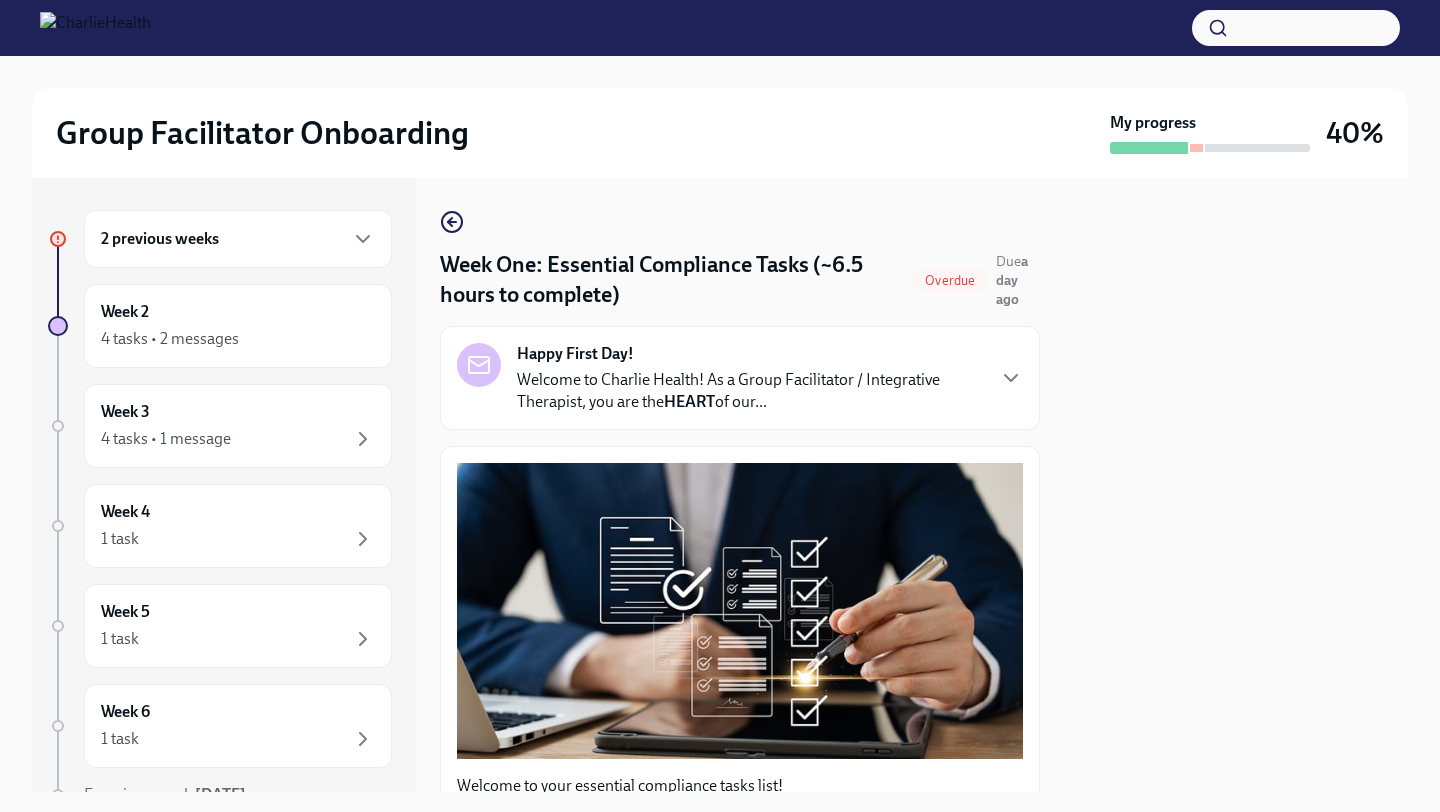 click on "Week One: Essential Compliance Tasks (~6.5 hours to complete) Overdue Due  a day ago Happy First Day! Welcome to Charlie Health! As a Group Facilitator / Integrative Therapist, you are the  HEART  of our... Welcome to your essential compliance tasks list!
Offering virtual mental health services to 37+ states requires a unique approach to onboarding! It’s important that you are compliant in every state we serve so that you can support any client that comes through your specific groups. UKG Billing: Clock all following tasks as Compliance Tasks Fill Out The [US_STATE] Agency Affiliated Registration Approx completion time: 20mins
Below are the step by step instructions on how to complete your [US_STATE] Agency Affiliated Counselor Registration. Please complete this before the end of this week. This is a registration that is required to be in compliance with the state of [US_STATE].  All Group Facilitators  complete this registration to ensure we can meet our client demand in [US_STATE].
⏰" at bounding box center (740, 2375) 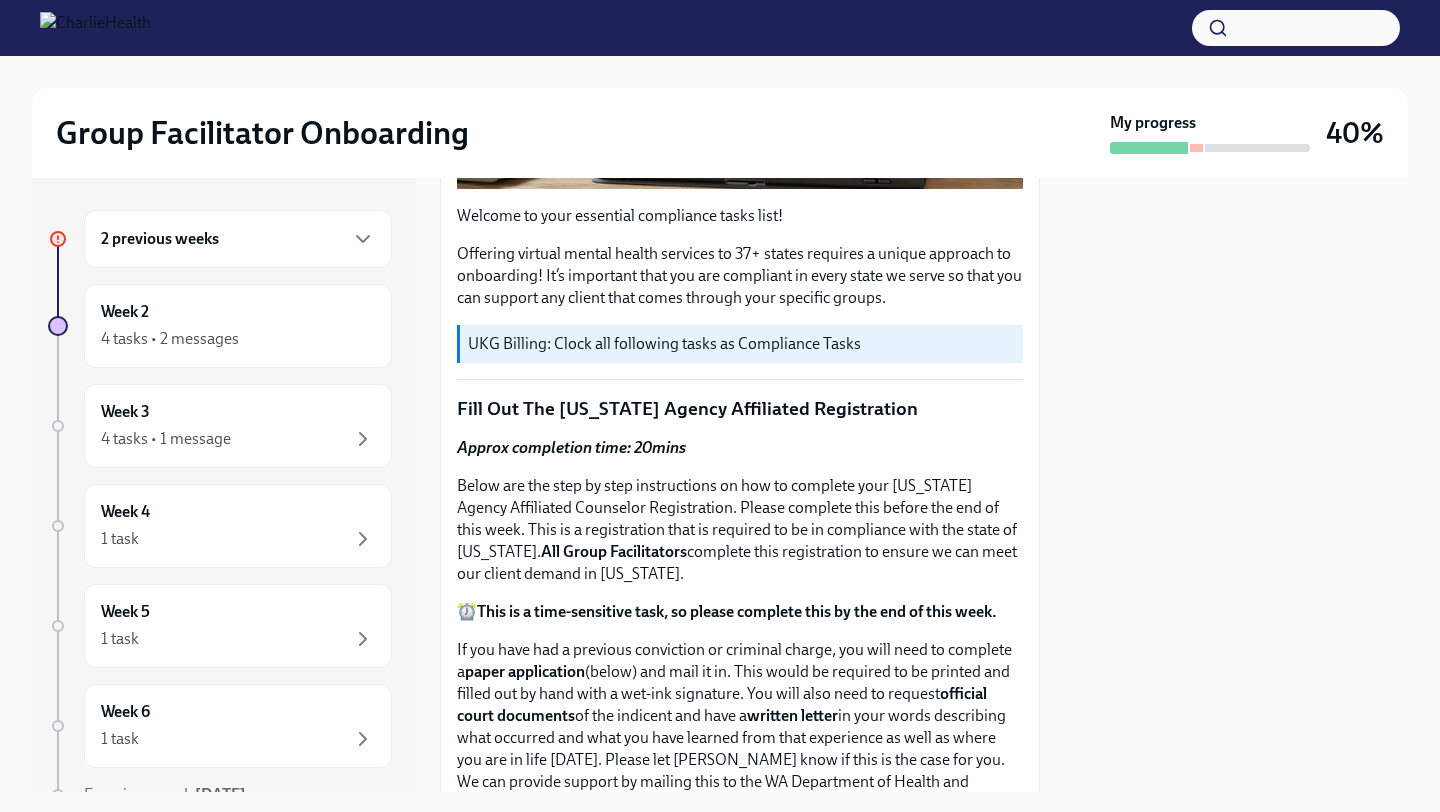 scroll, scrollTop: 600, scrollLeft: 0, axis: vertical 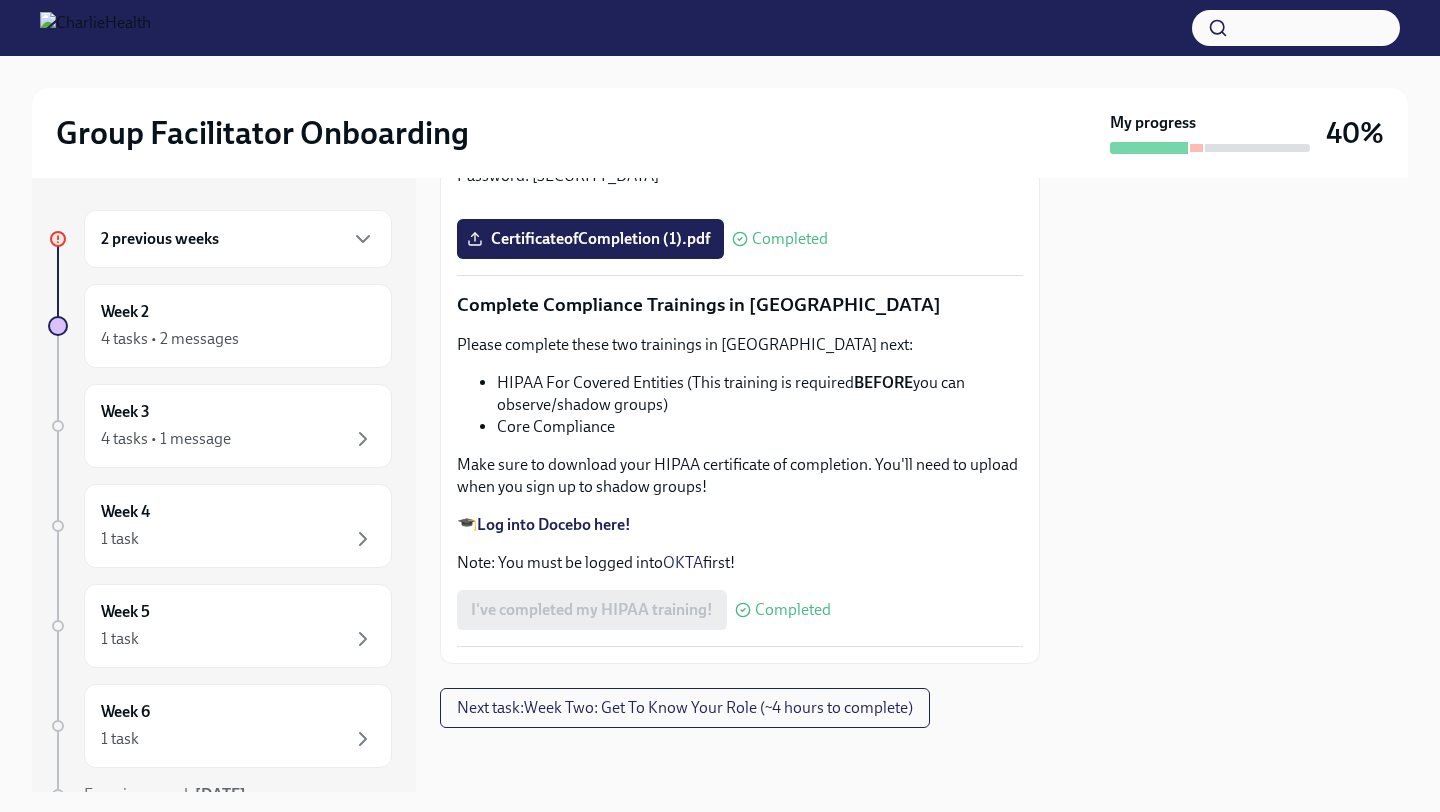 click at bounding box center [1236, 485] 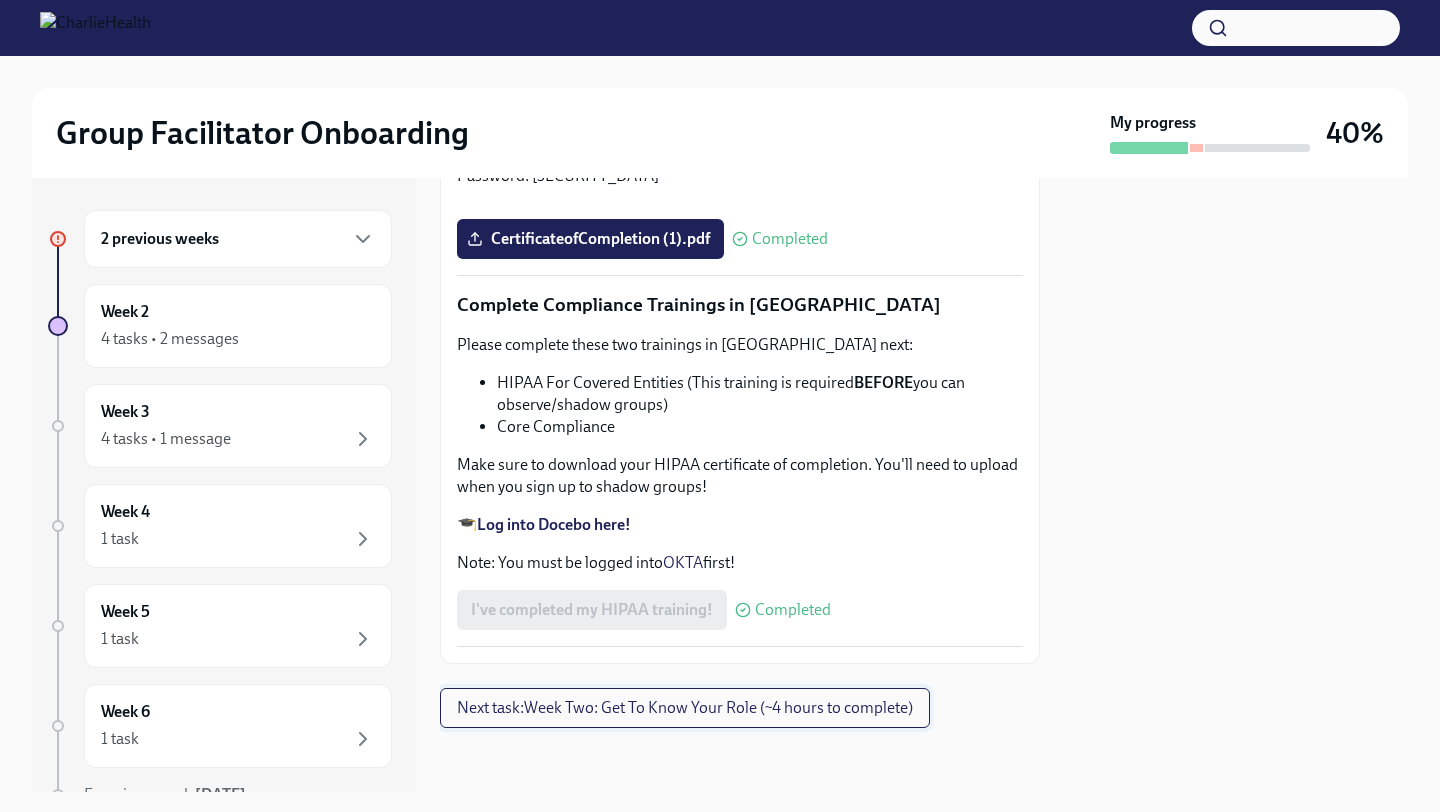 click on "Next task :  Week Two: Get To Know Your Role (~4 hours to complete)" at bounding box center [685, 708] 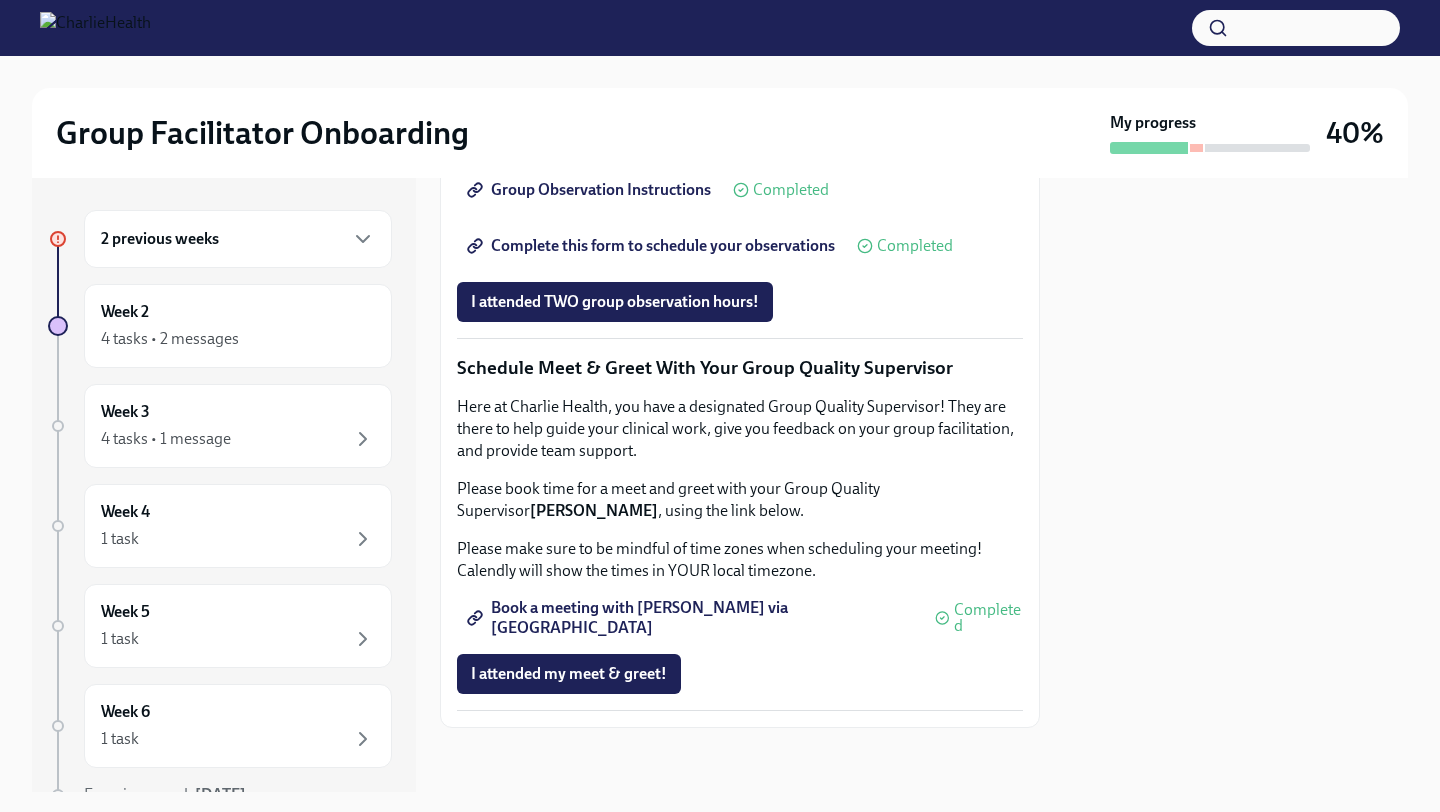 scroll, scrollTop: 0, scrollLeft: 0, axis: both 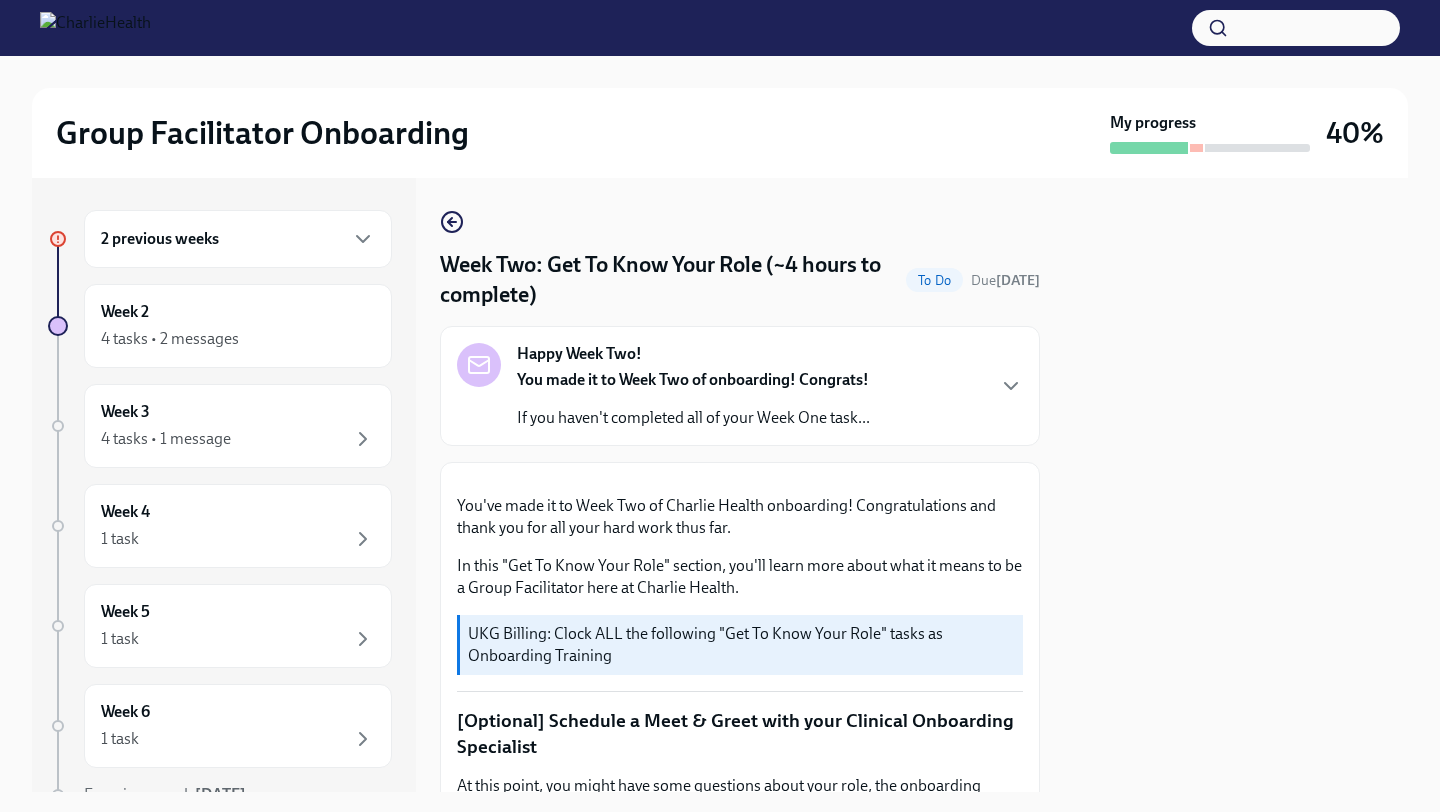 click on "Week Two: Get To Know Your Role (~4 hours to complete) To Do Due  [DATE]" at bounding box center (740, 280) 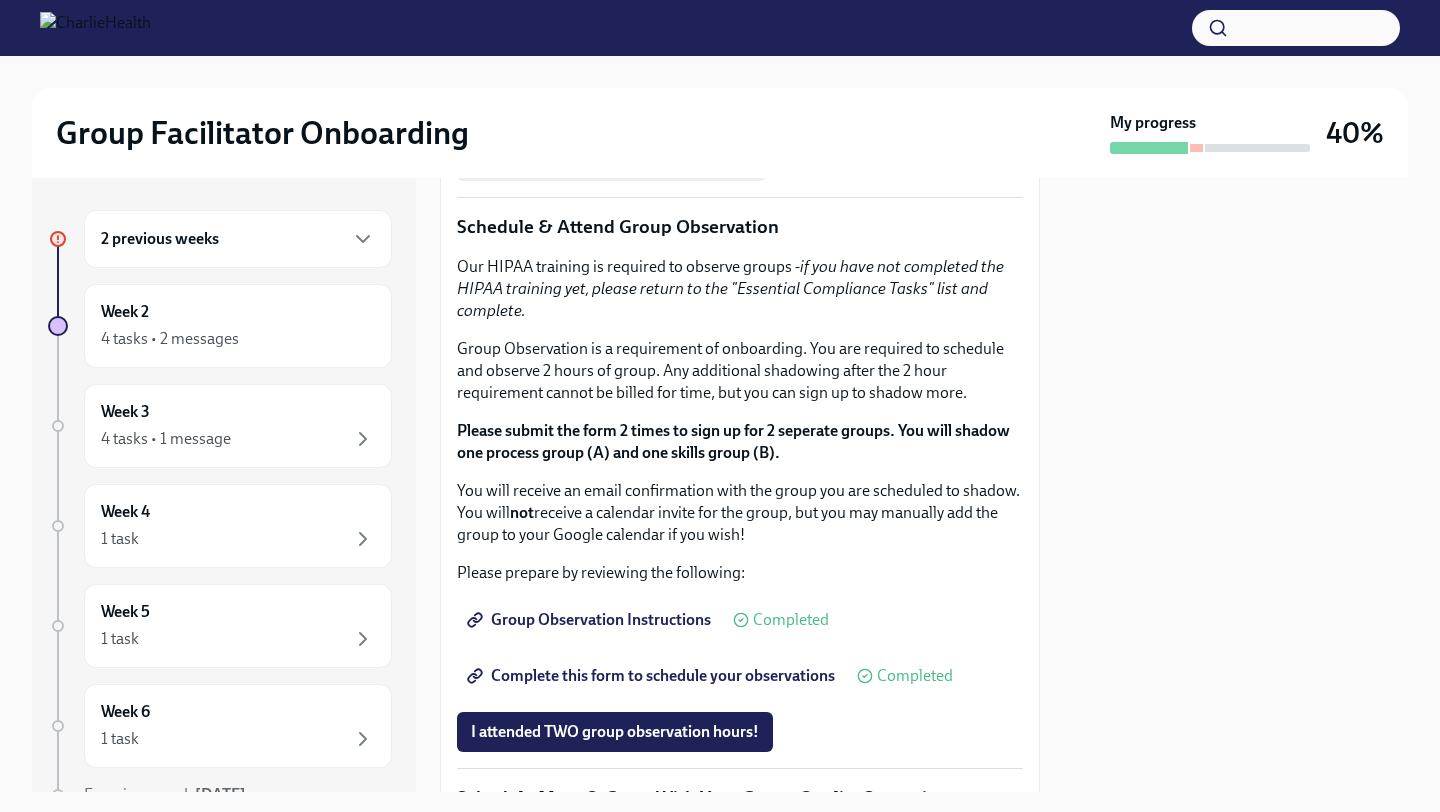 scroll, scrollTop: 1040, scrollLeft: 0, axis: vertical 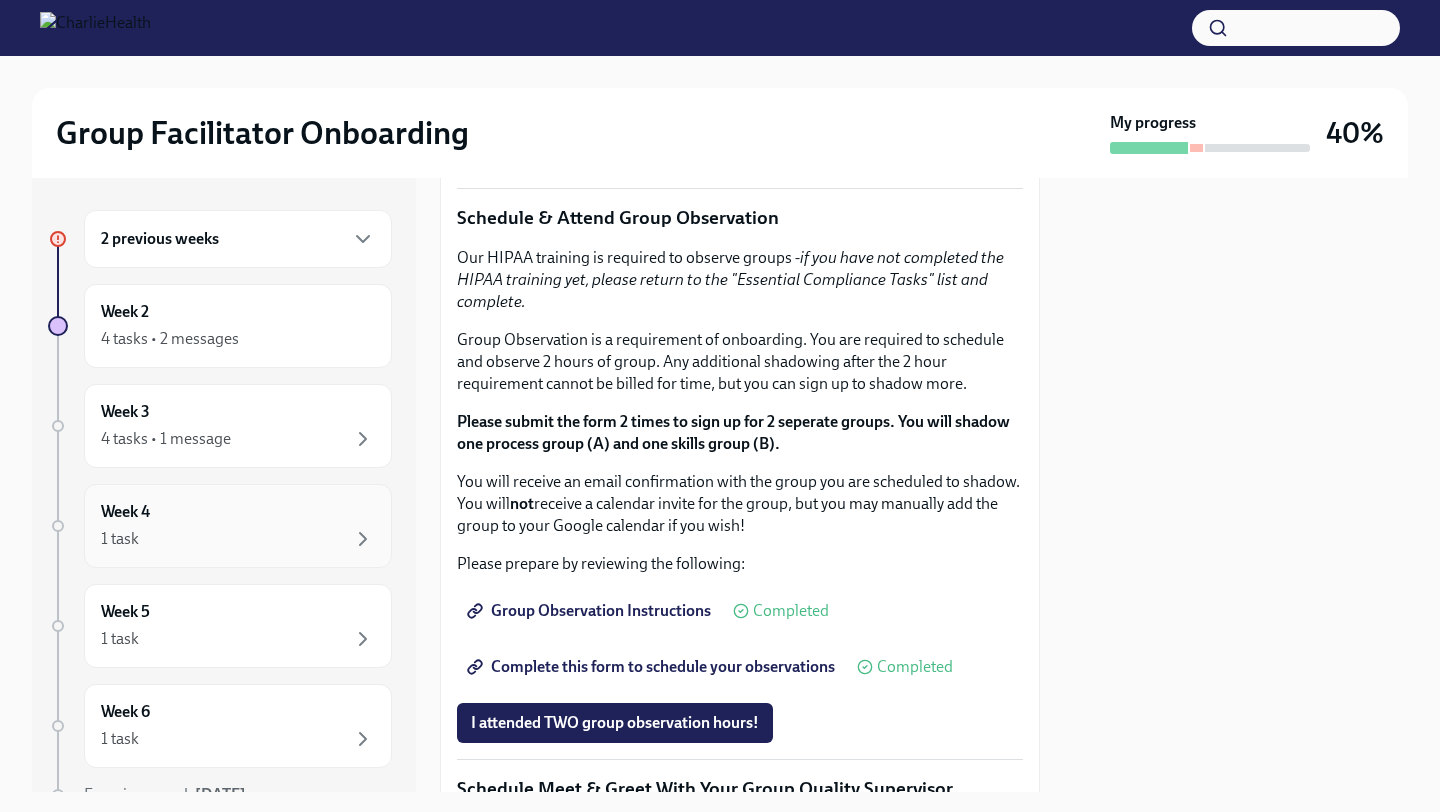 click on "Week 4 1 task" at bounding box center [238, 526] 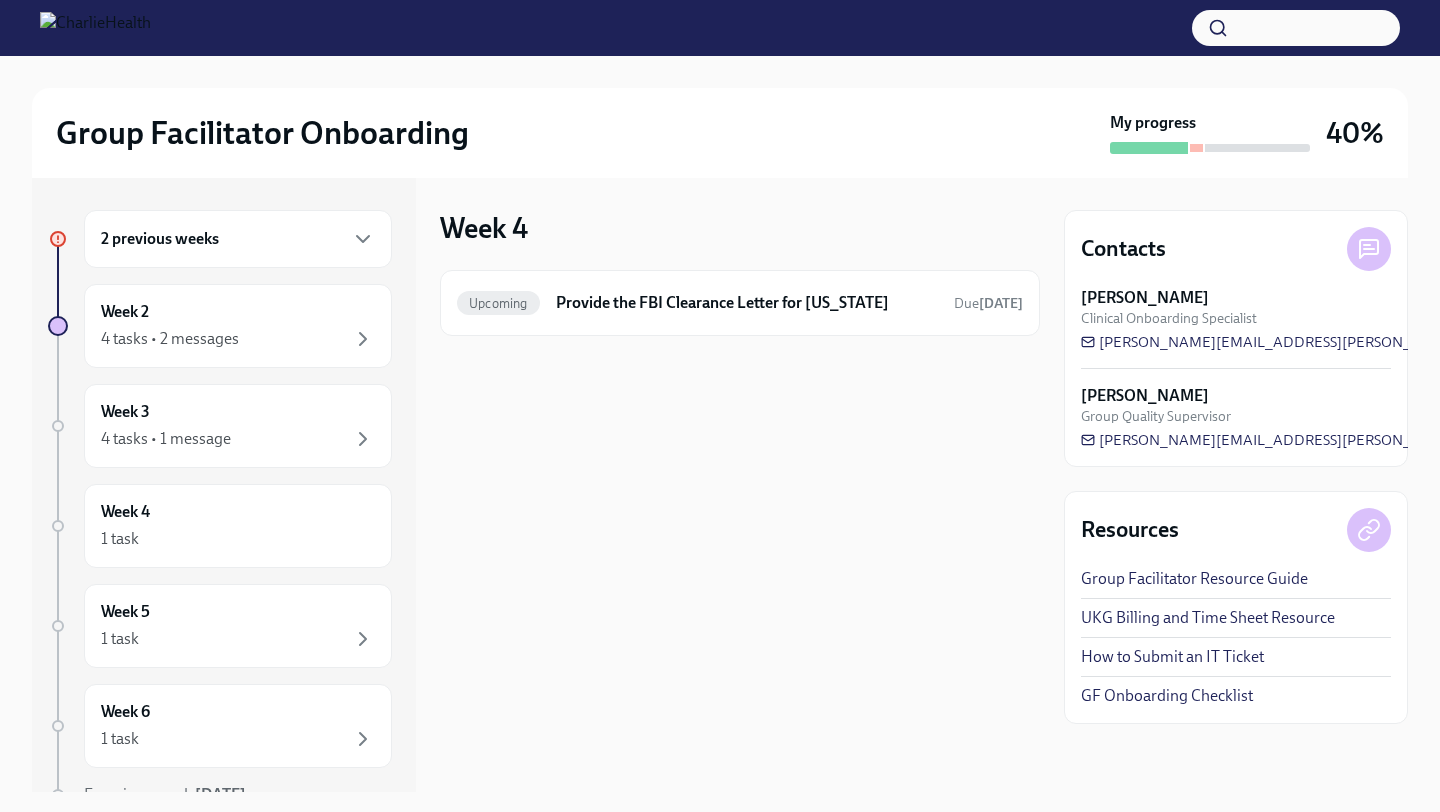 click on "2 previous weeks" at bounding box center (238, 239) 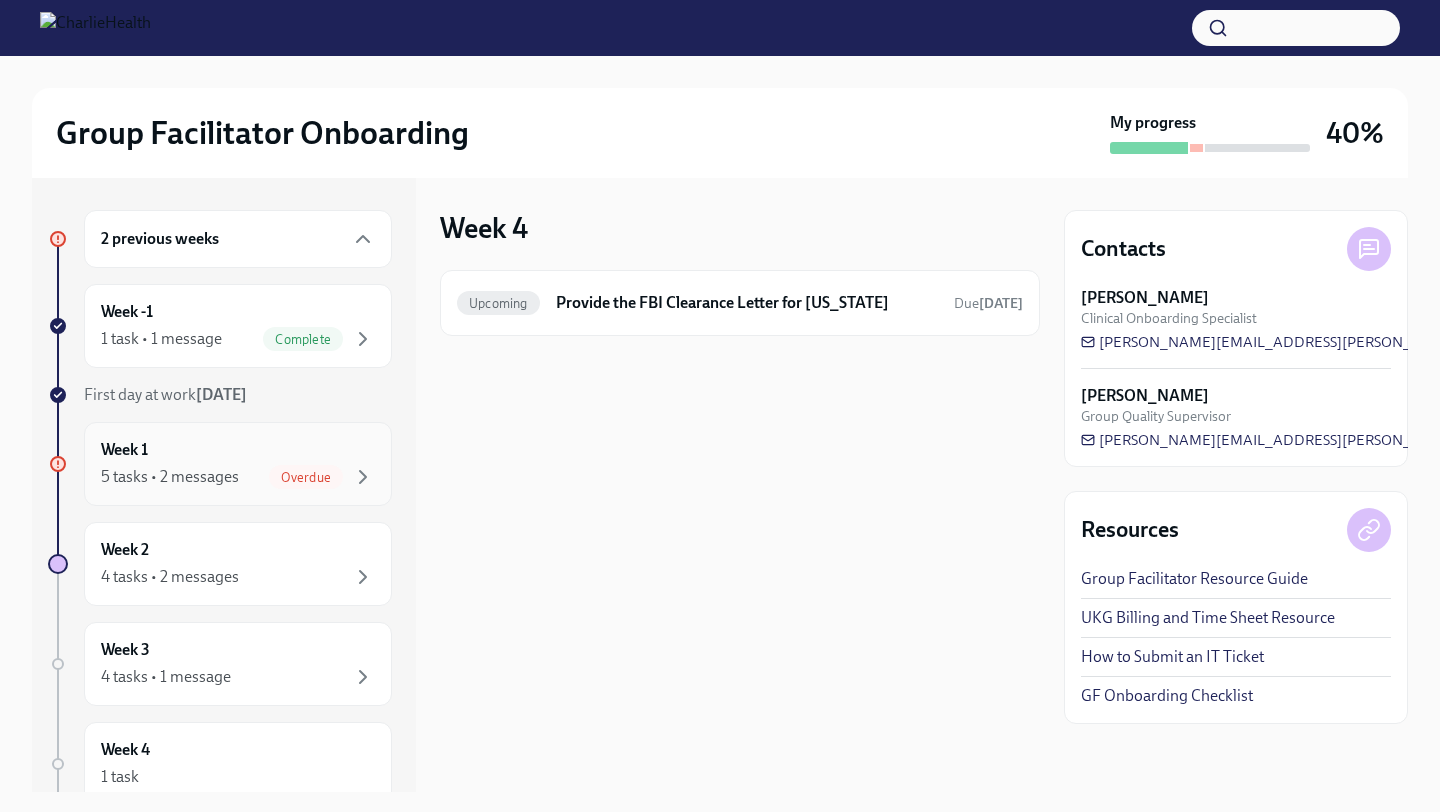 click on "Week 1 5 tasks • 2 messages Overdue" at bounding box center [238, 464] 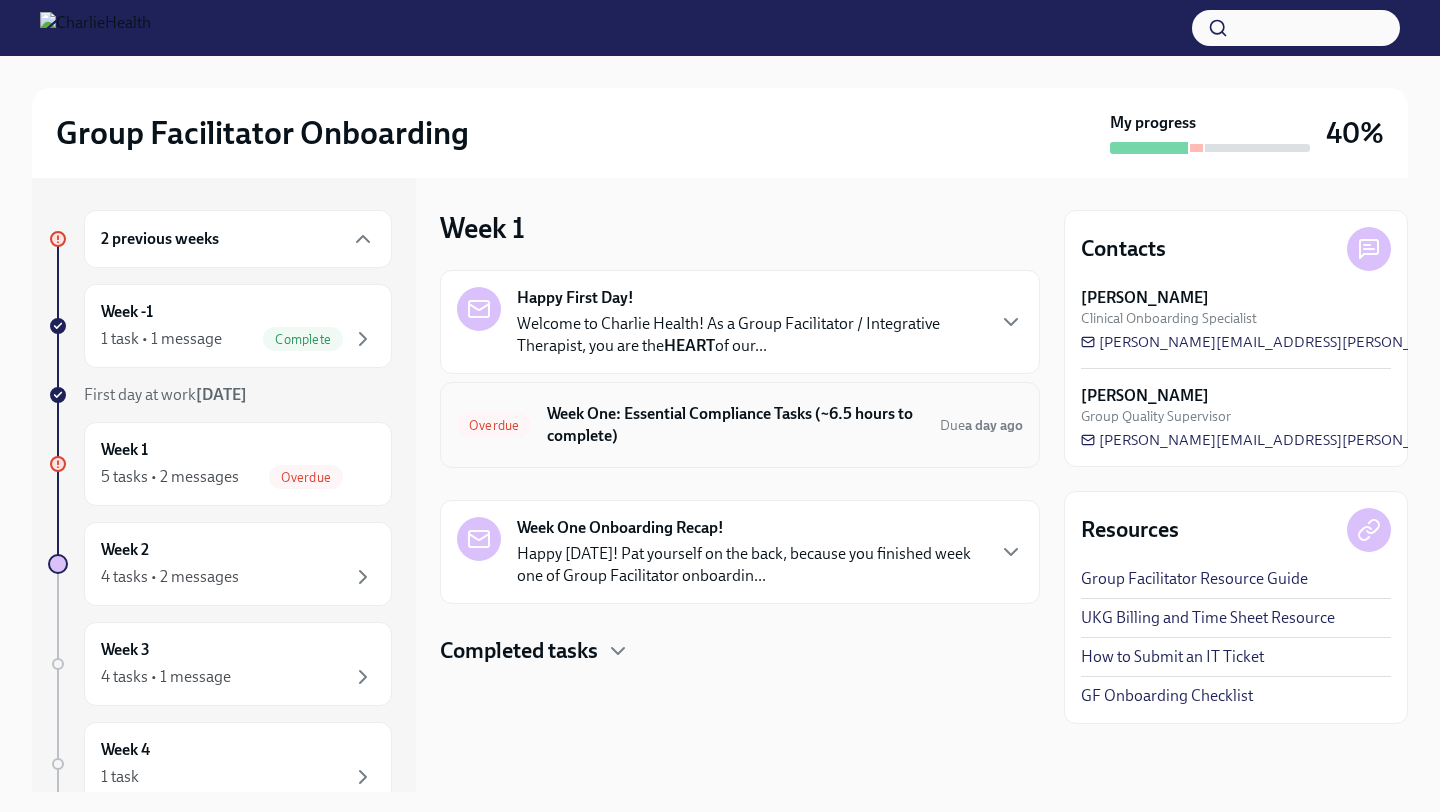 click on "Week One: Essential Compliance Tasks (~6.5 hours to complete)" at bounding box center [735, 425] 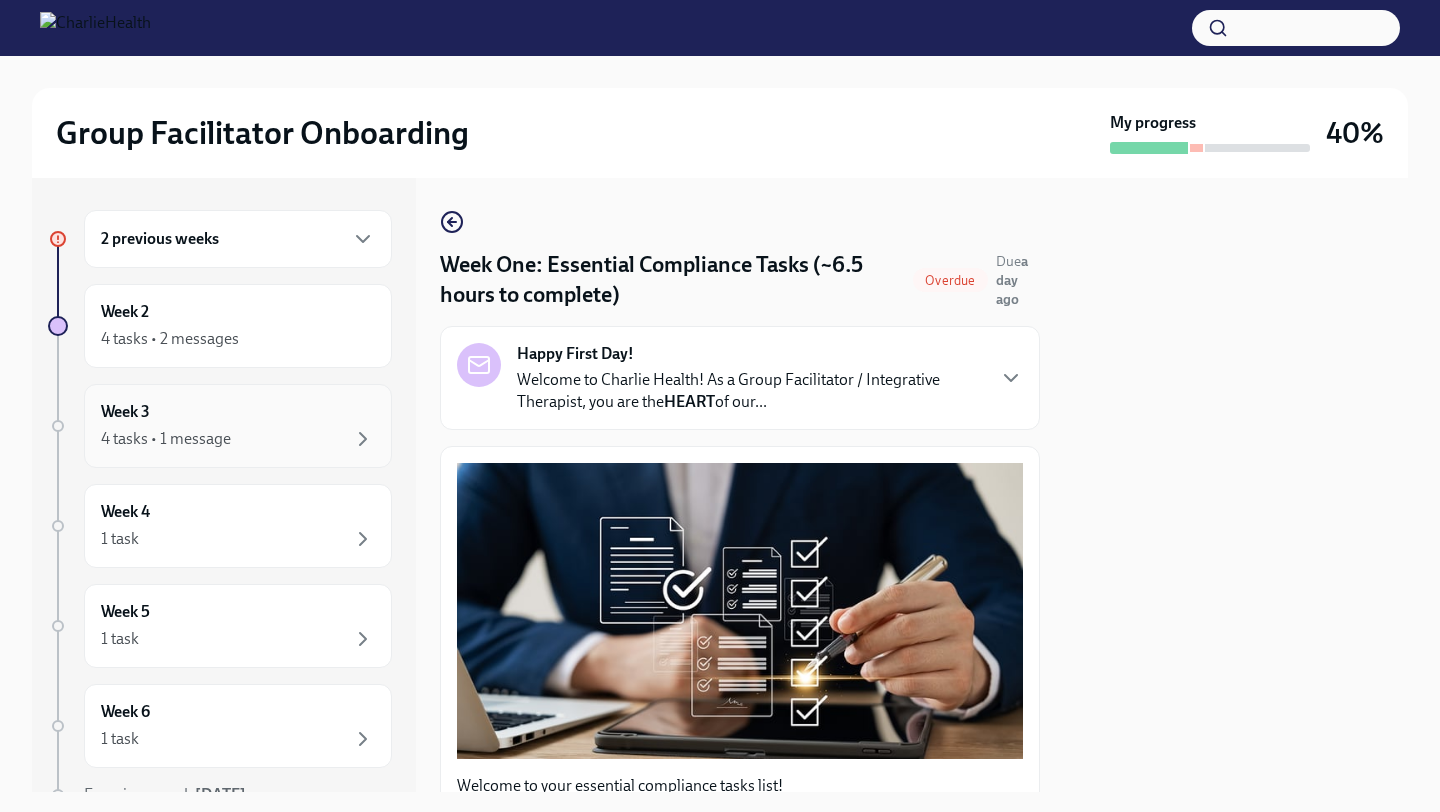 click on "Week 3 4 tasks • 1 message" at bounding box center (238, 426) 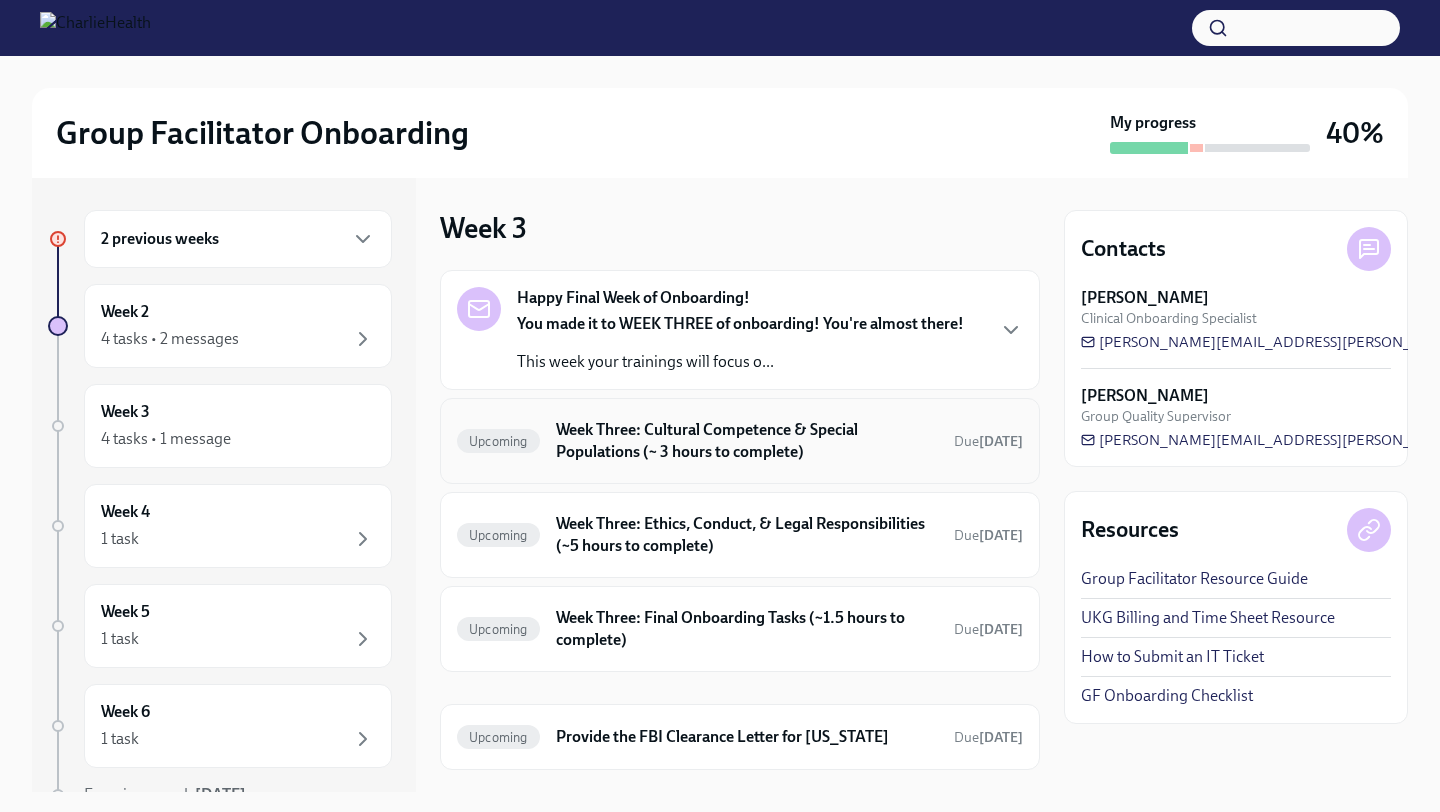 click on "Week Three: Cultural Competence & Special Populations (~ 3 hours to complete)" at bounding box center [747, 441] 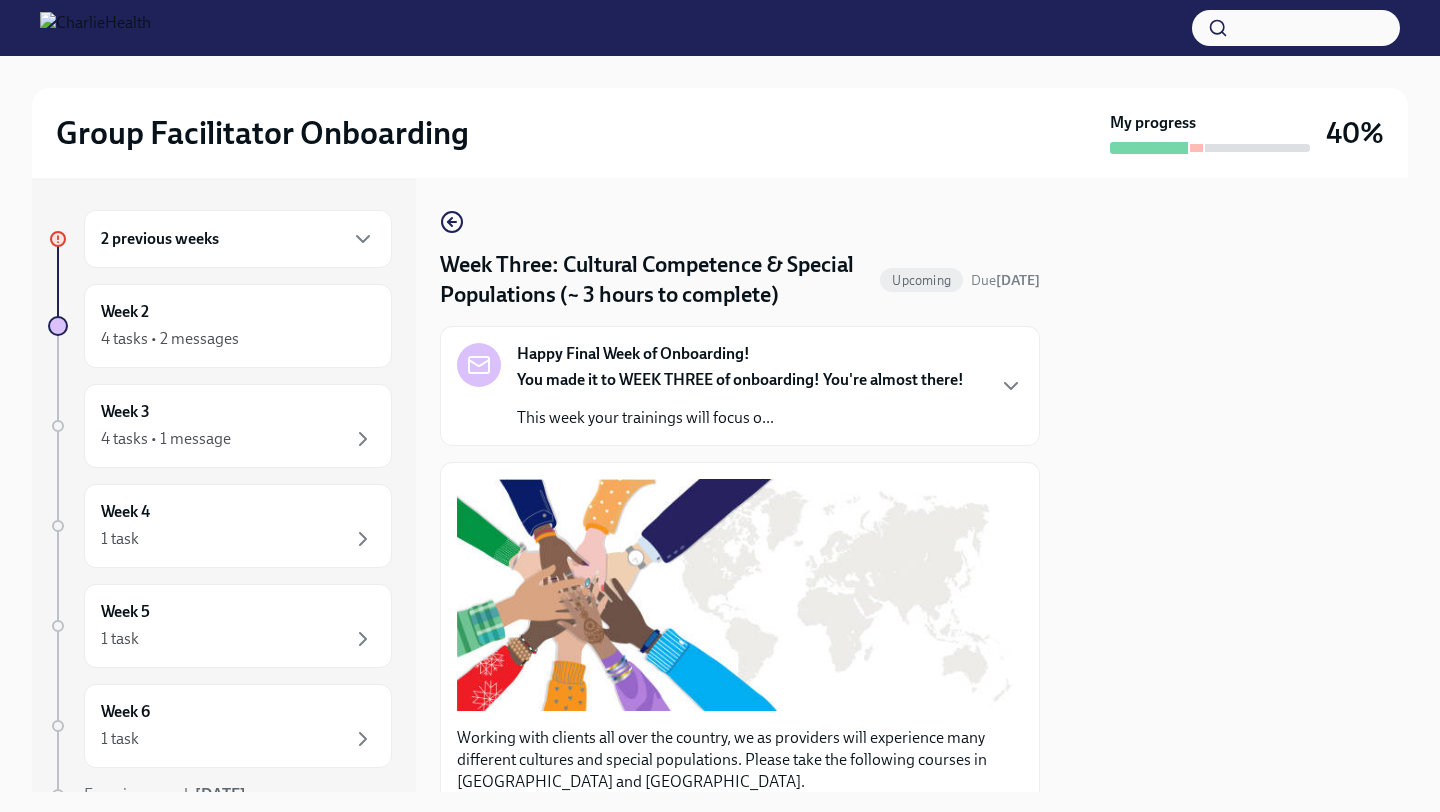 click at bounding box center (1236, 485) 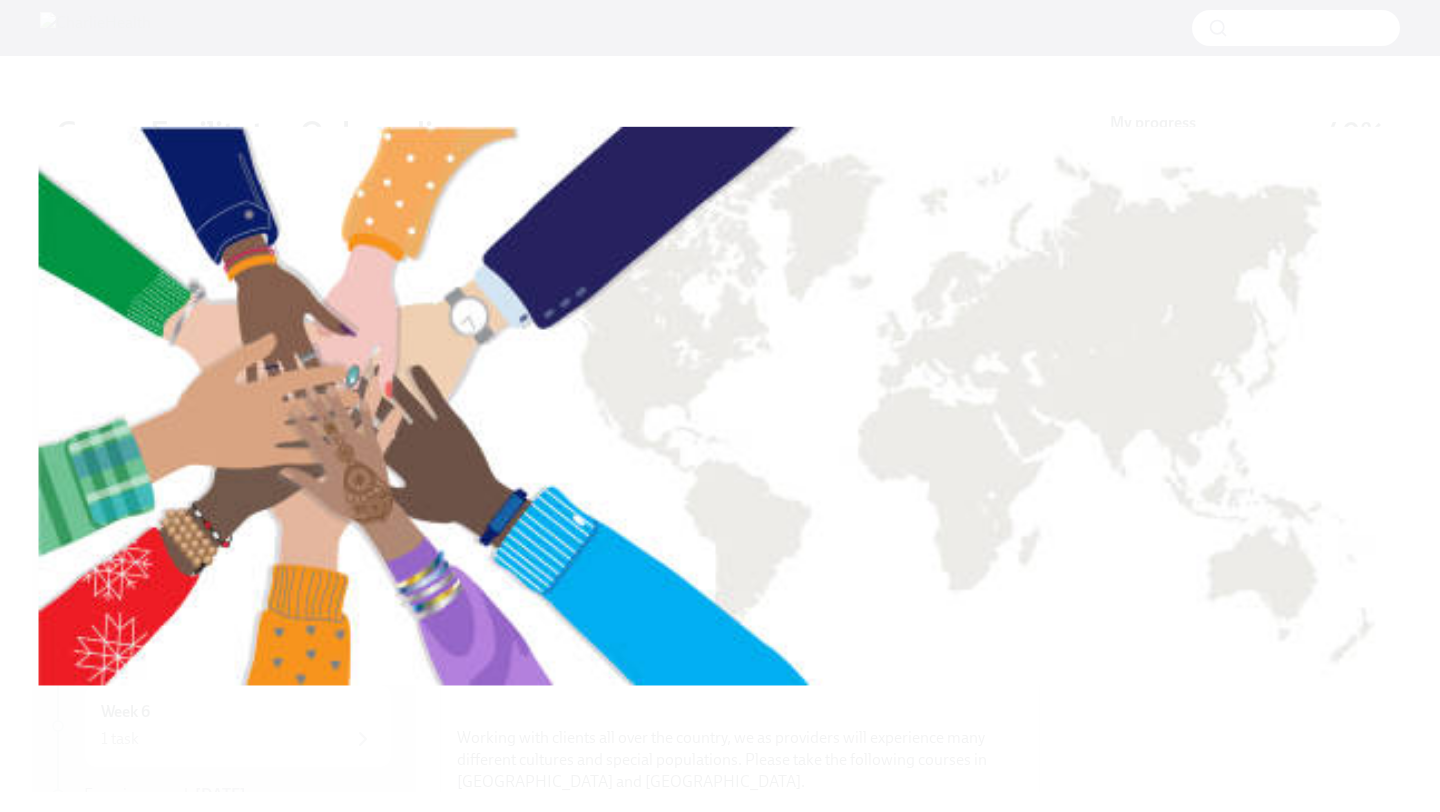 click at bounding box center (720, 406) 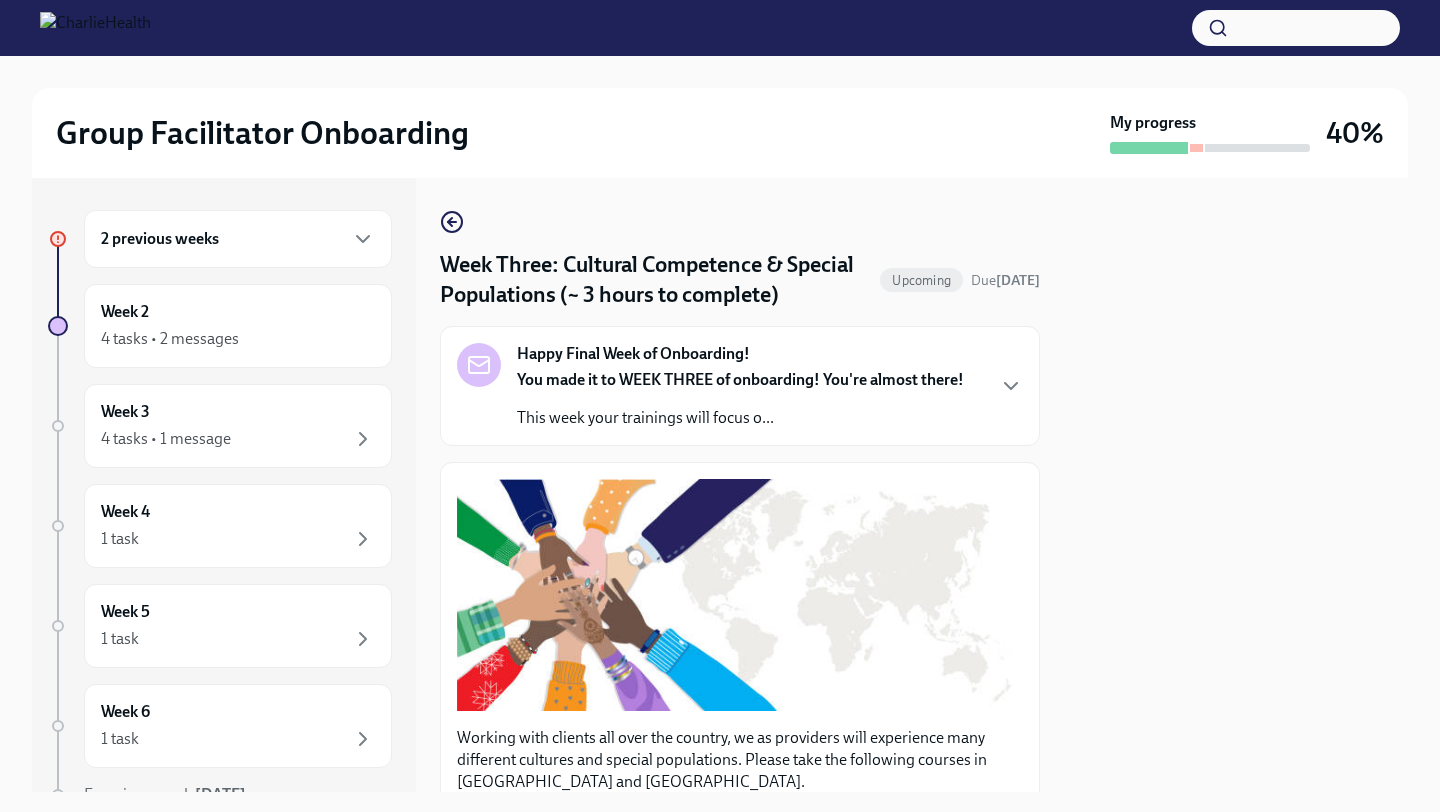 click at bounding box center (1236, 485) 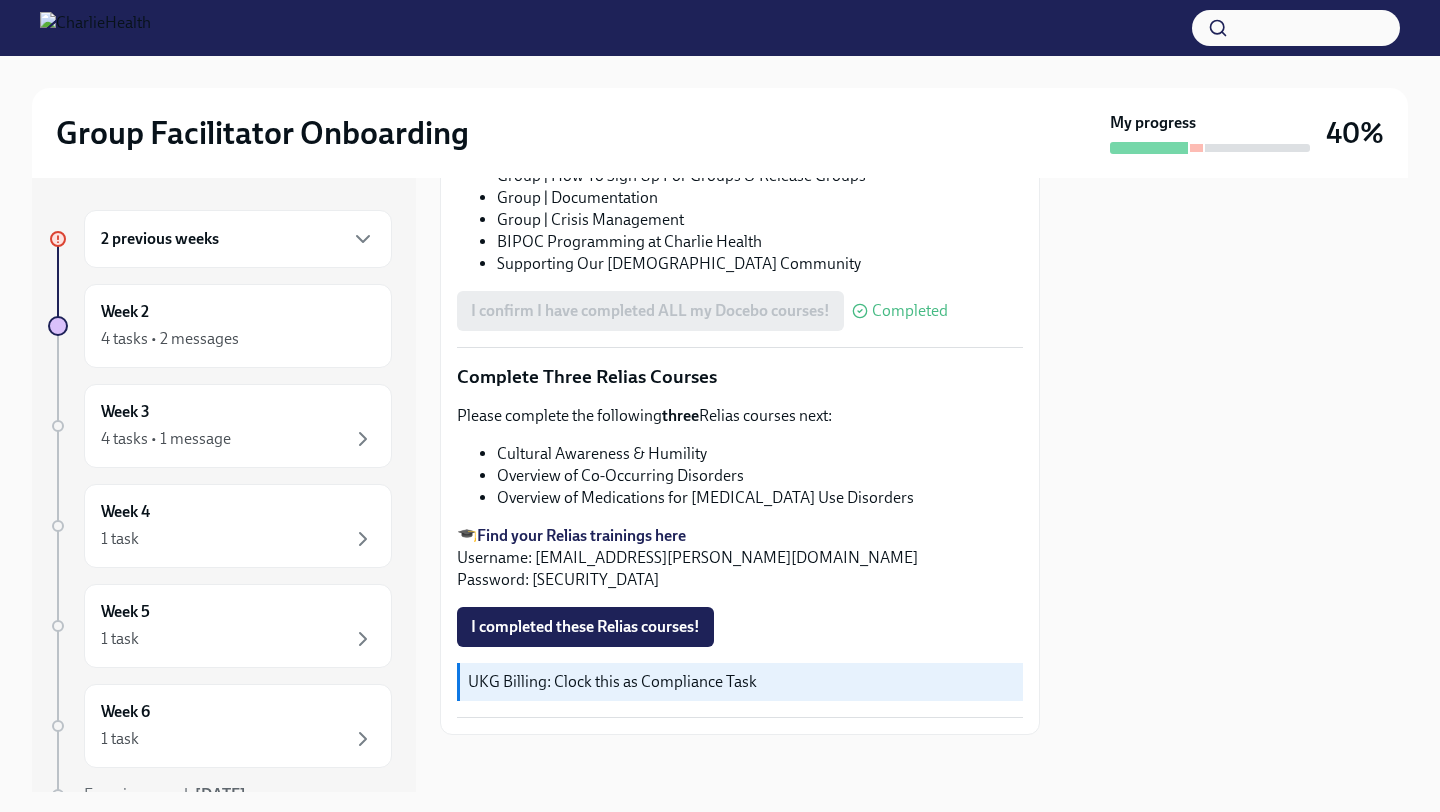 scroll, scrollTop: 1371, scrollLeft: 0, axis: vertical 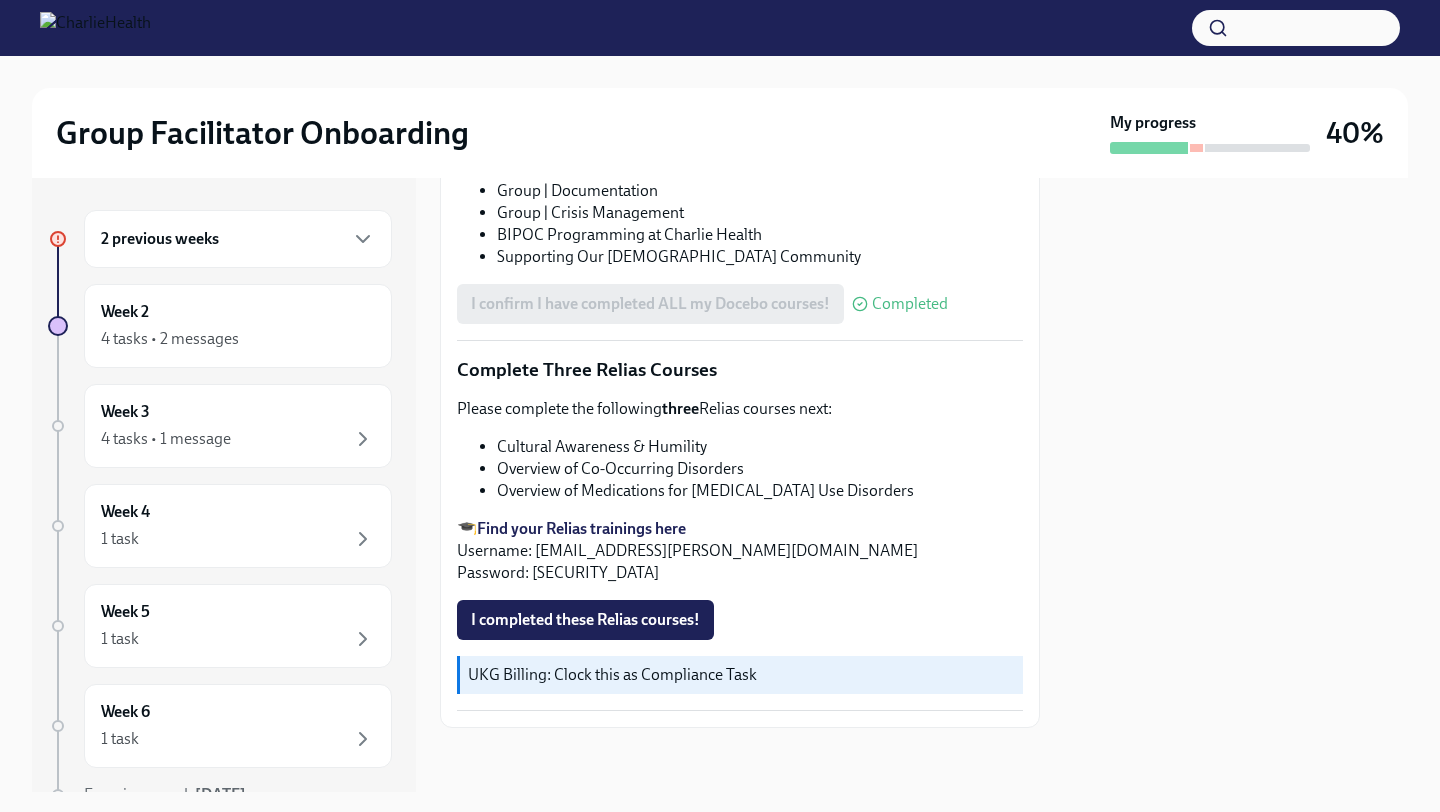 click on "Find your Relias trainings here" at bounding box center (581, 528) 